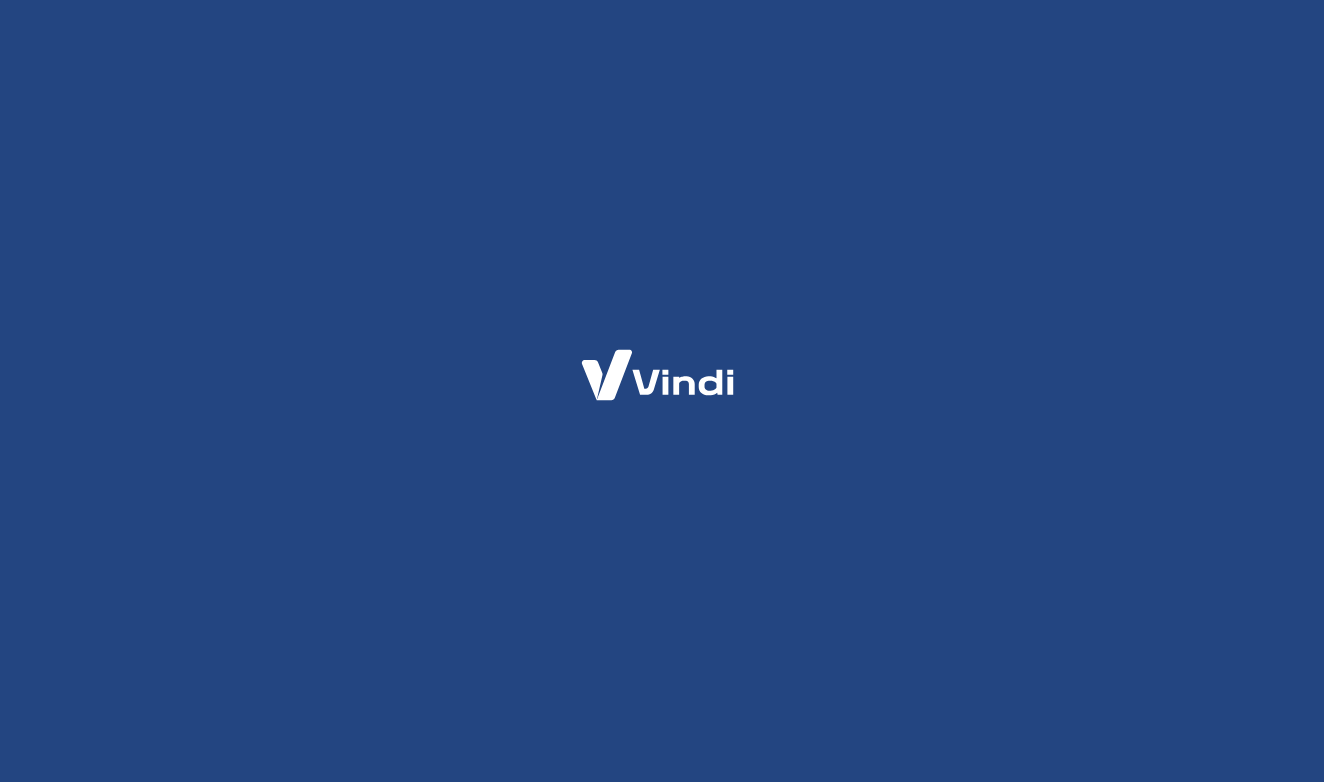 scroll, scrollTop: 0, scrollLeft: 0, axis: both 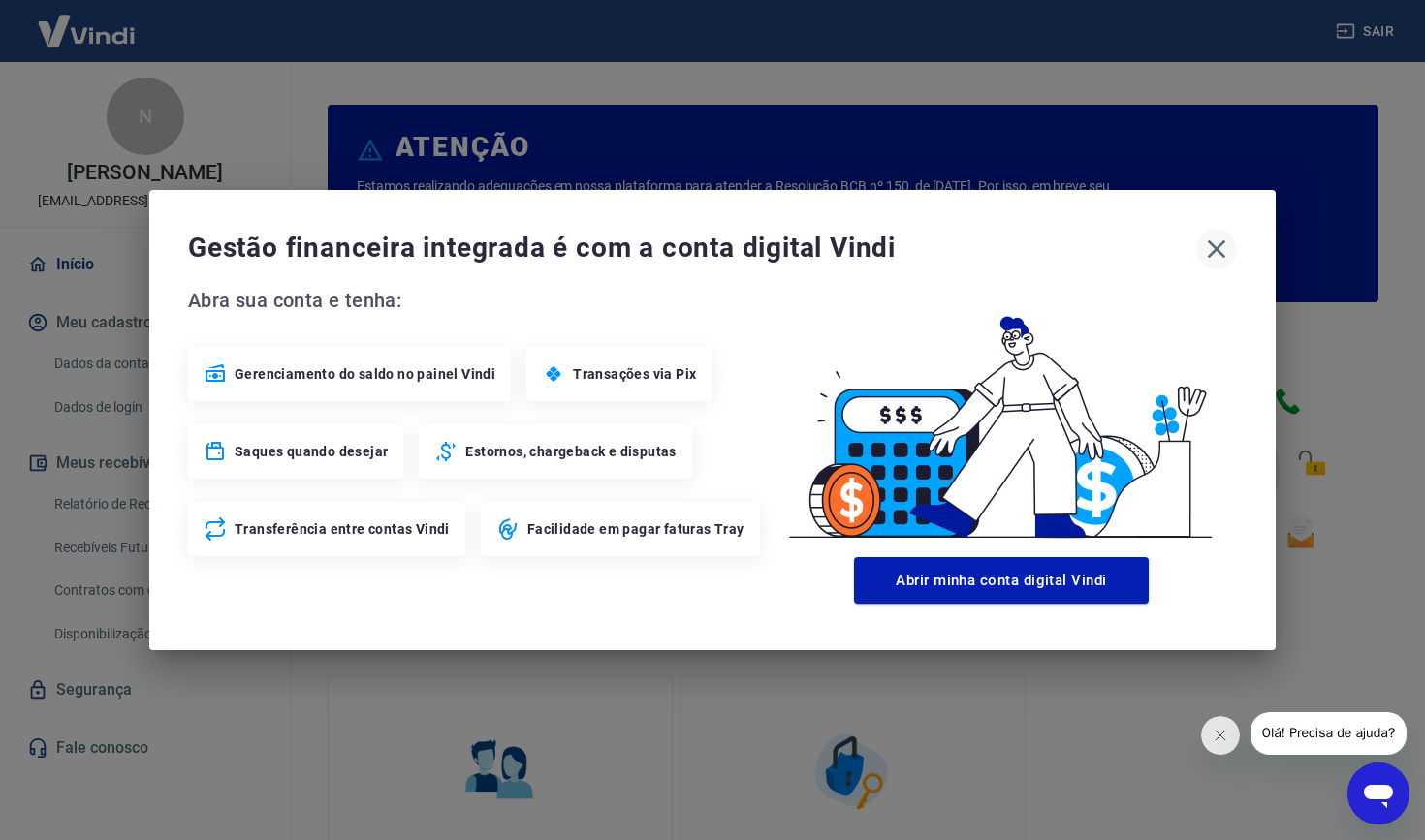 click 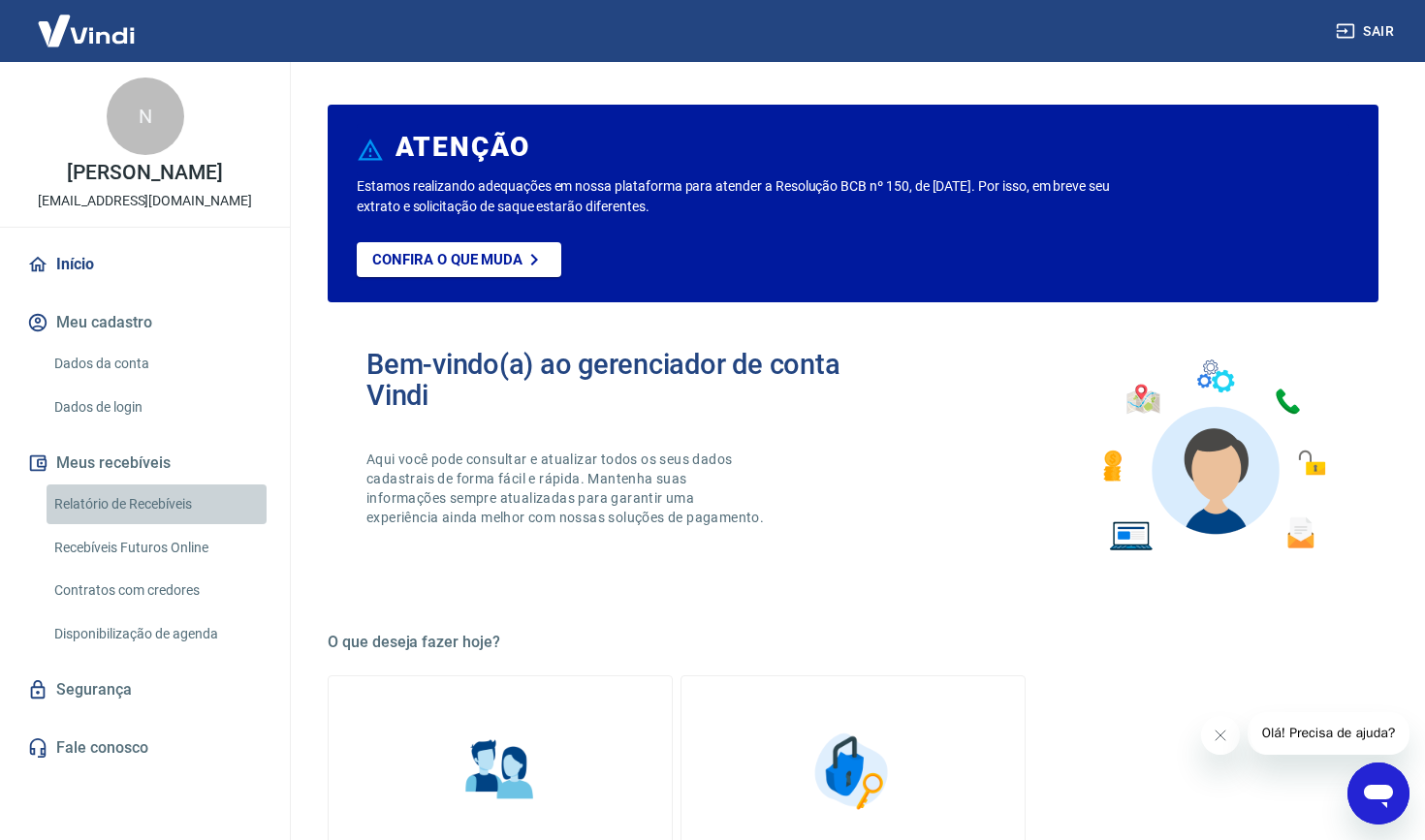 click on "Relatório de Recebíveis" at bounding box center [156, 504] 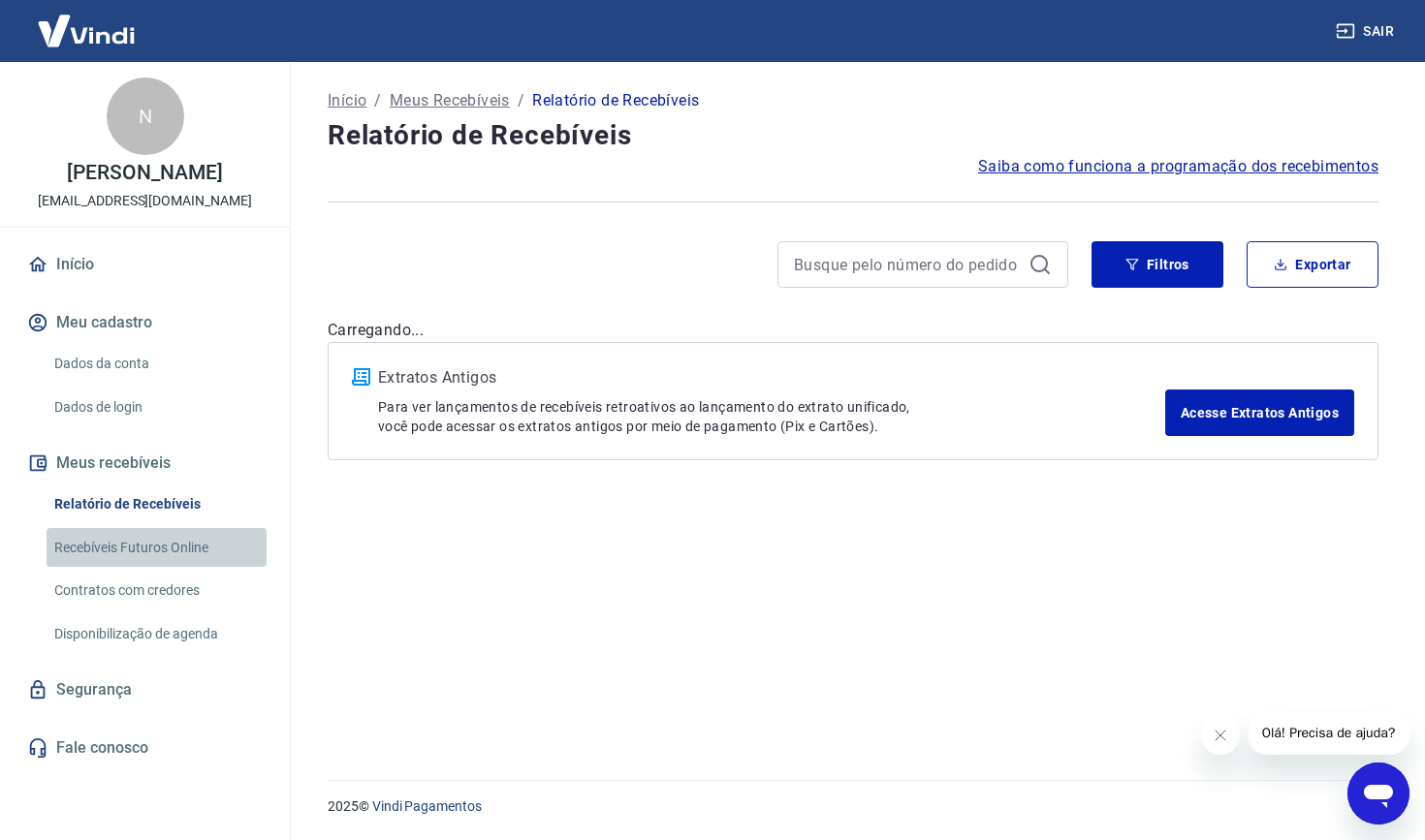 click on "Recebíveis Futuros Online" at bounding box center [156, 547] 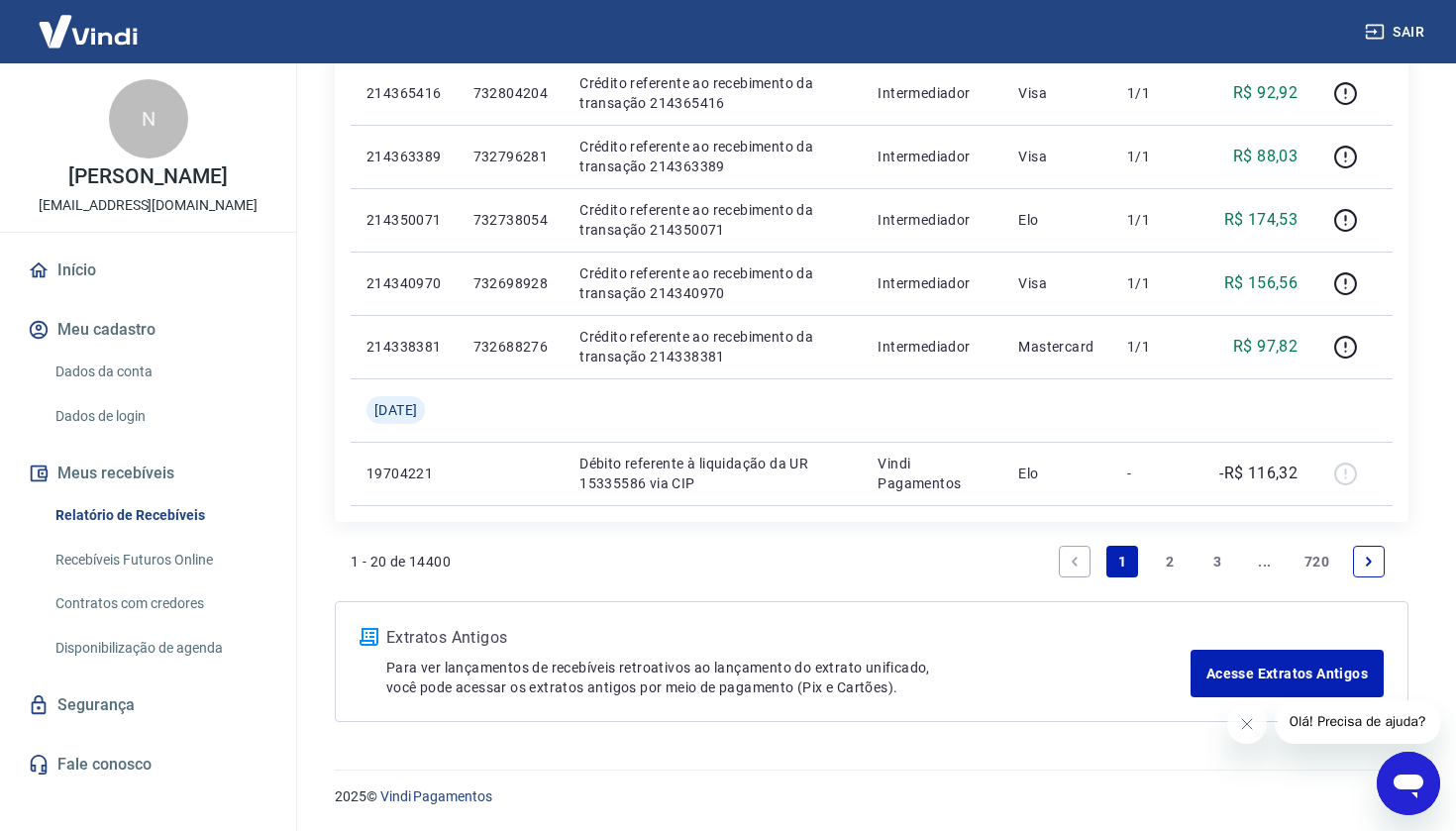scroll, scrollTop: 1295, scrollLeft: 0, axis: vertical 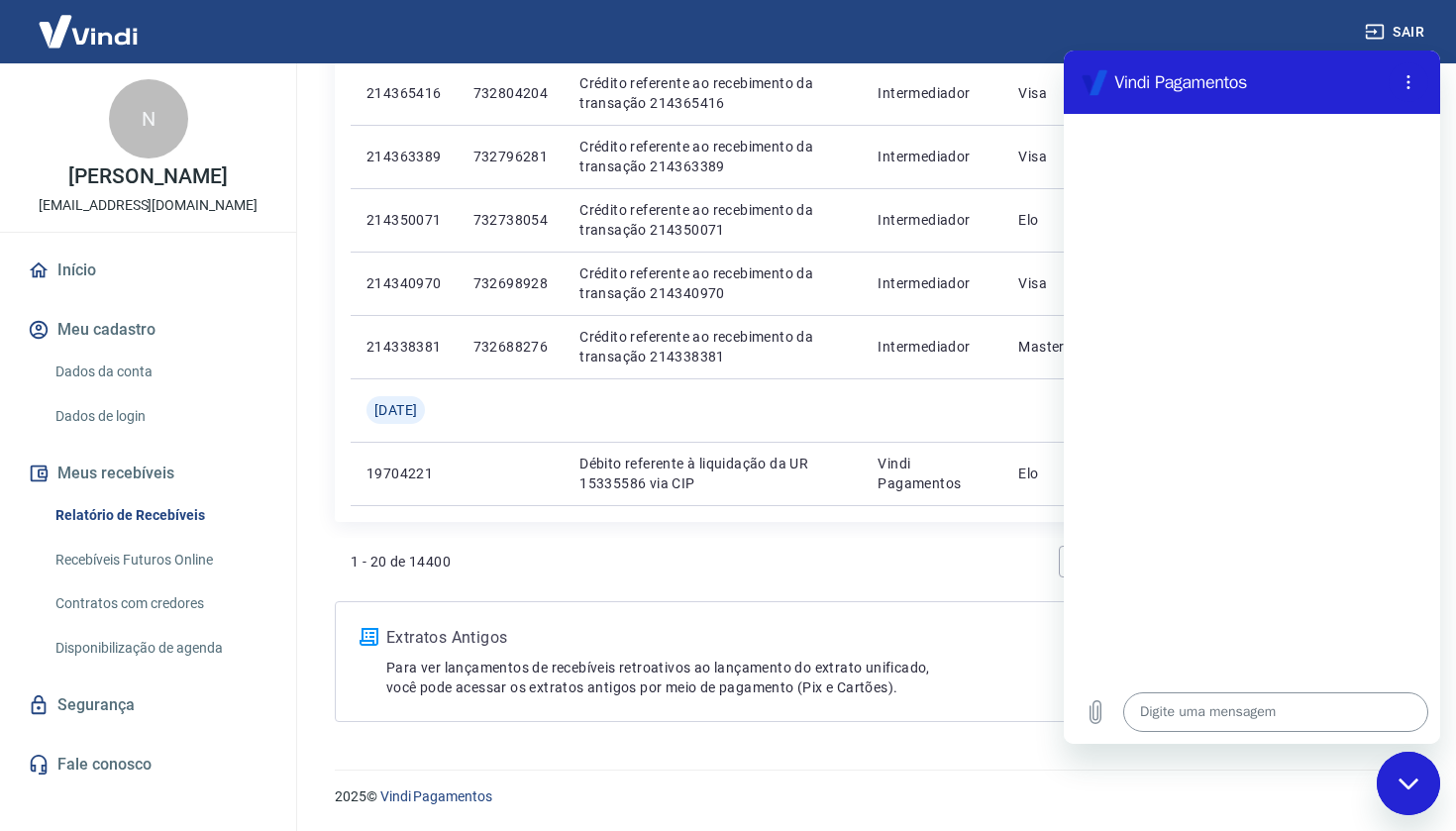 click at bounding box center (1276, 712) 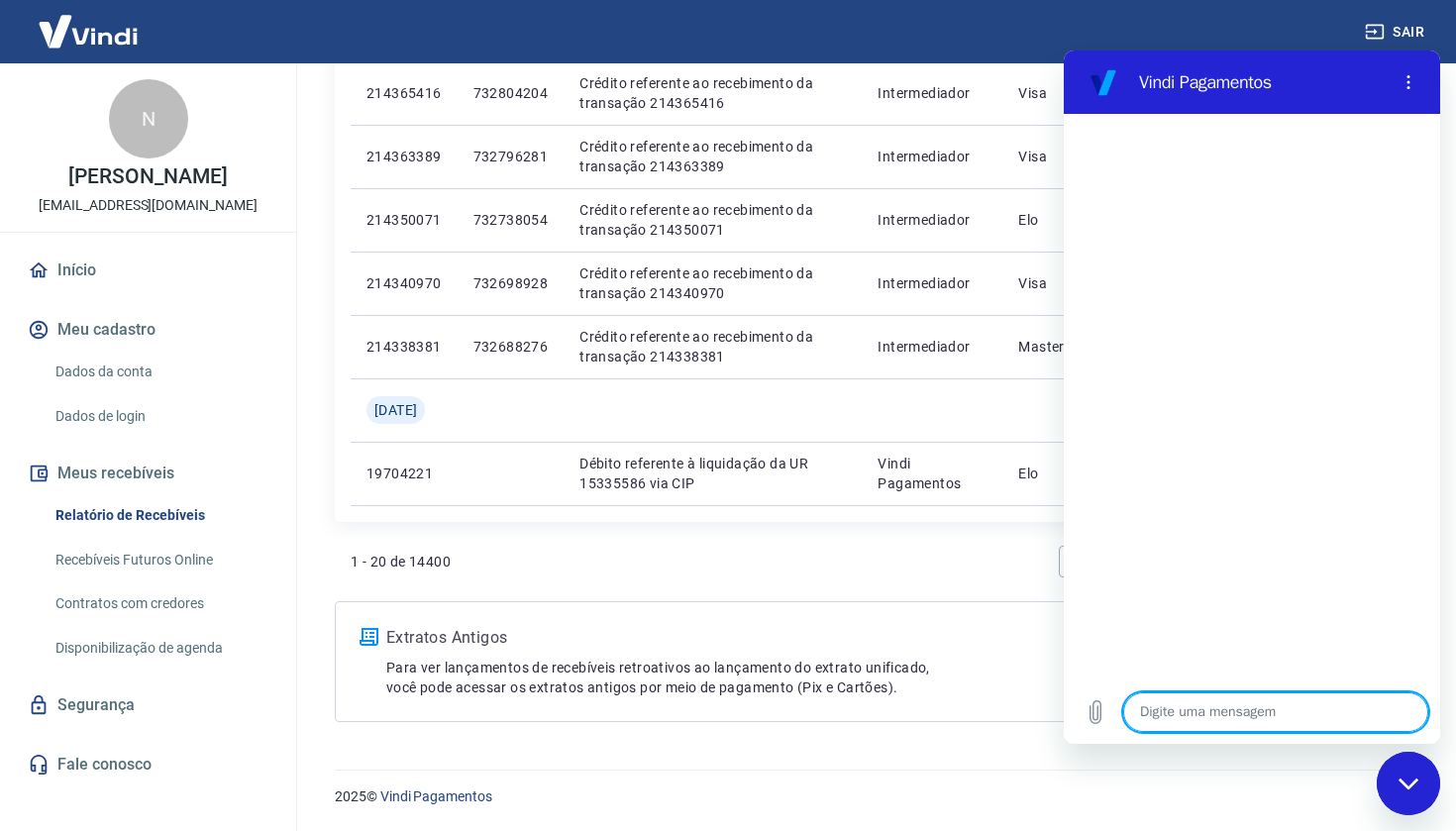 type on "b" 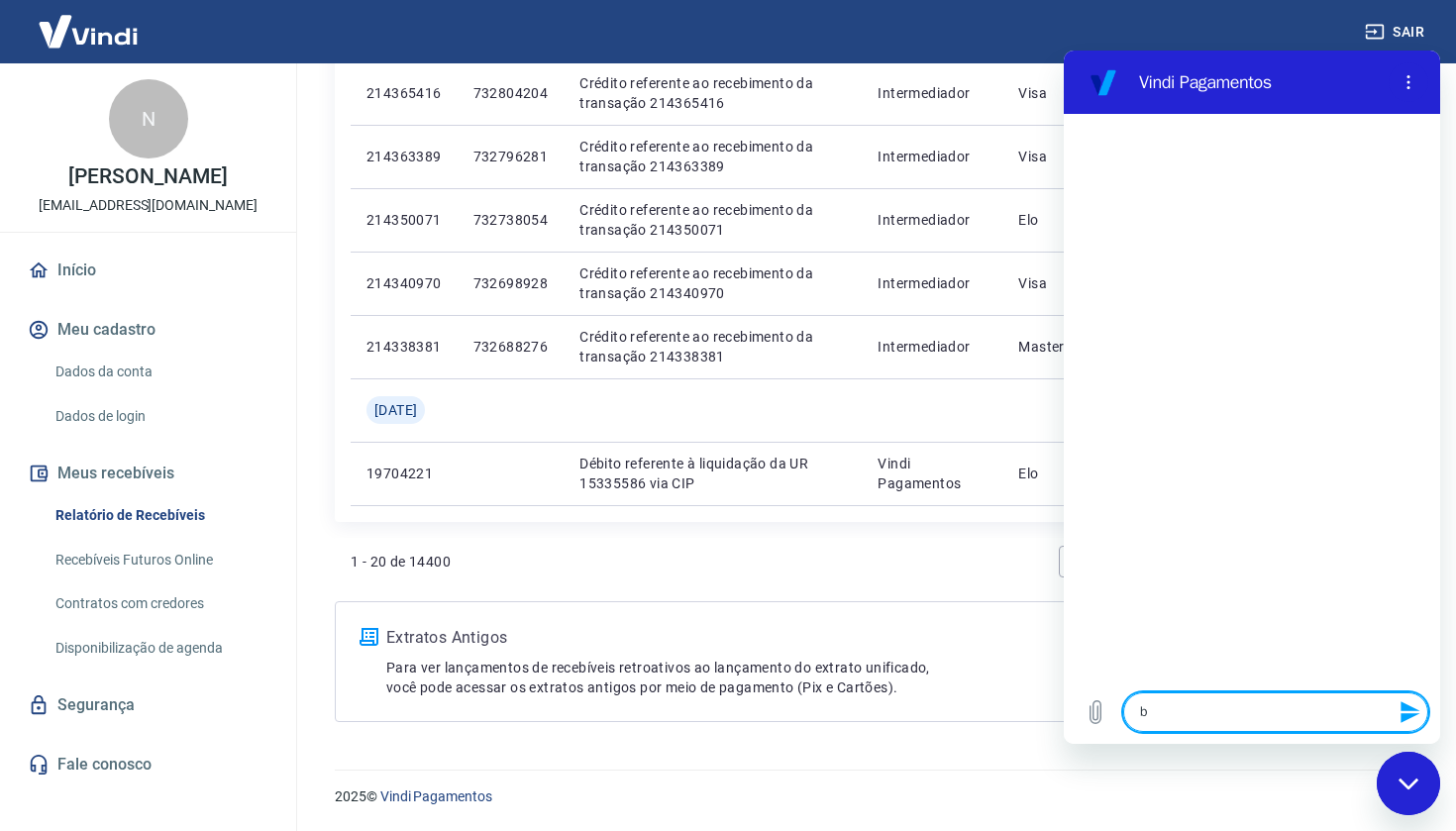 type on "bo" 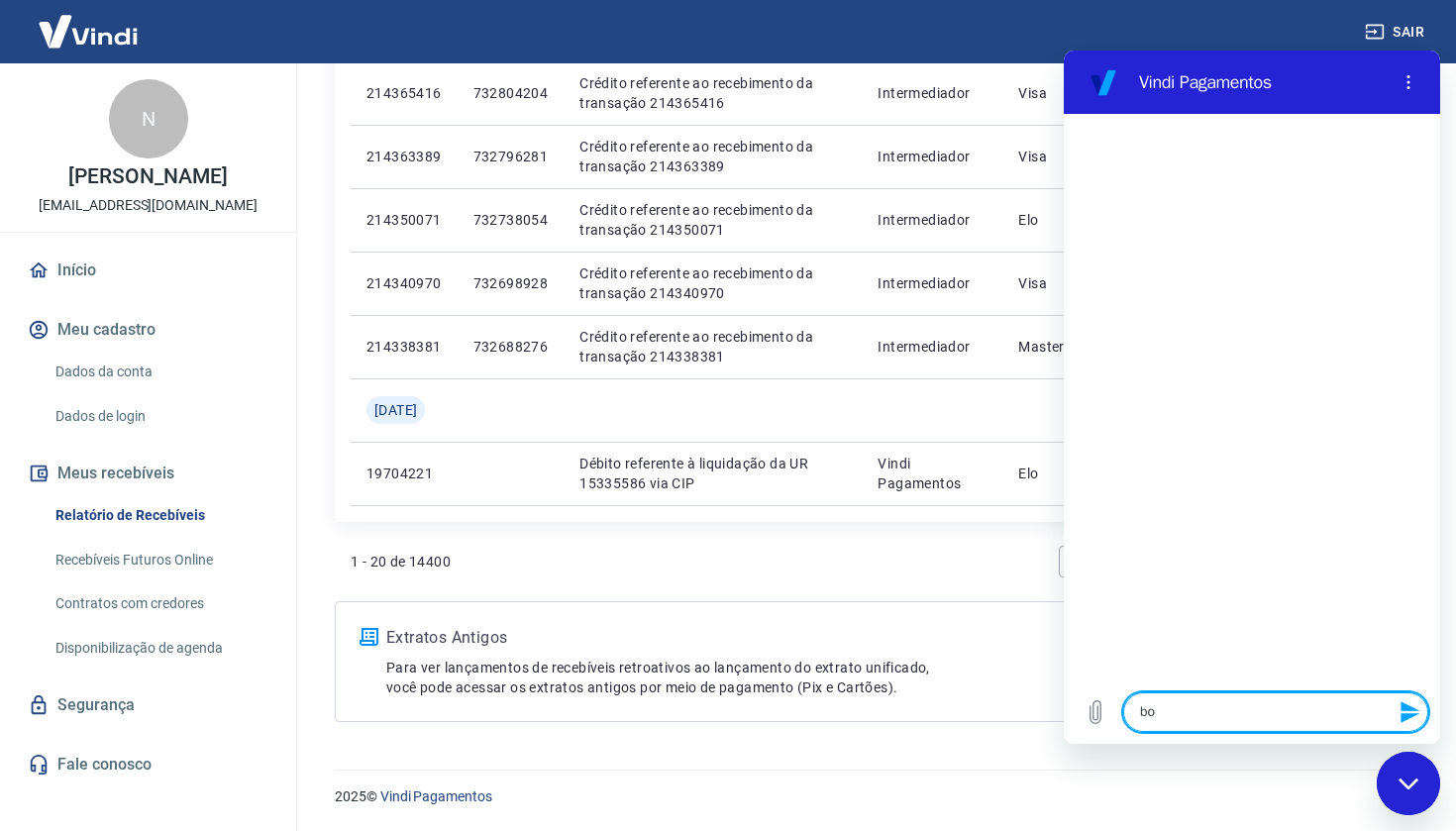 type on "boa" 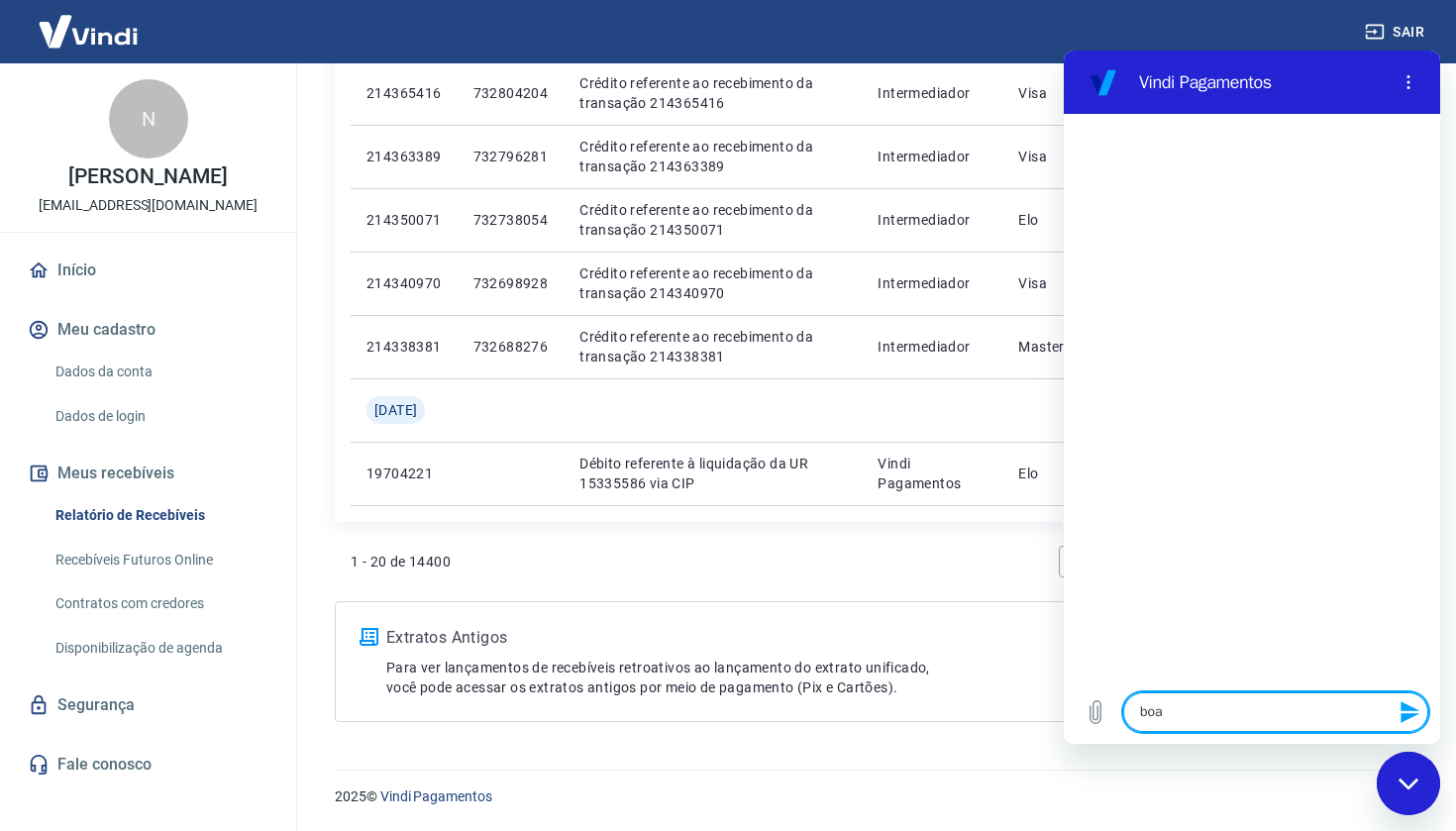 type on "boa" 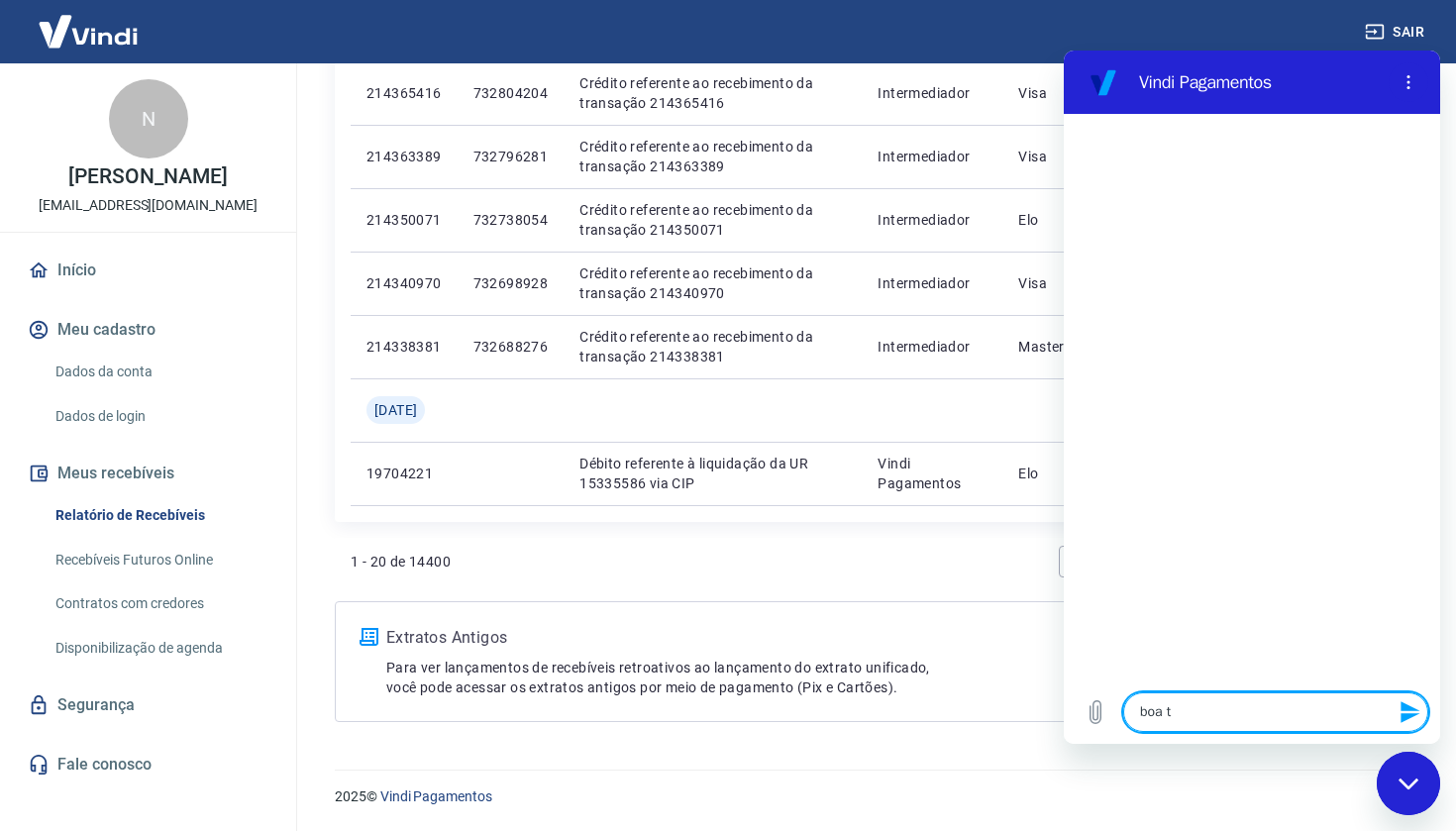 type on "boa ta" 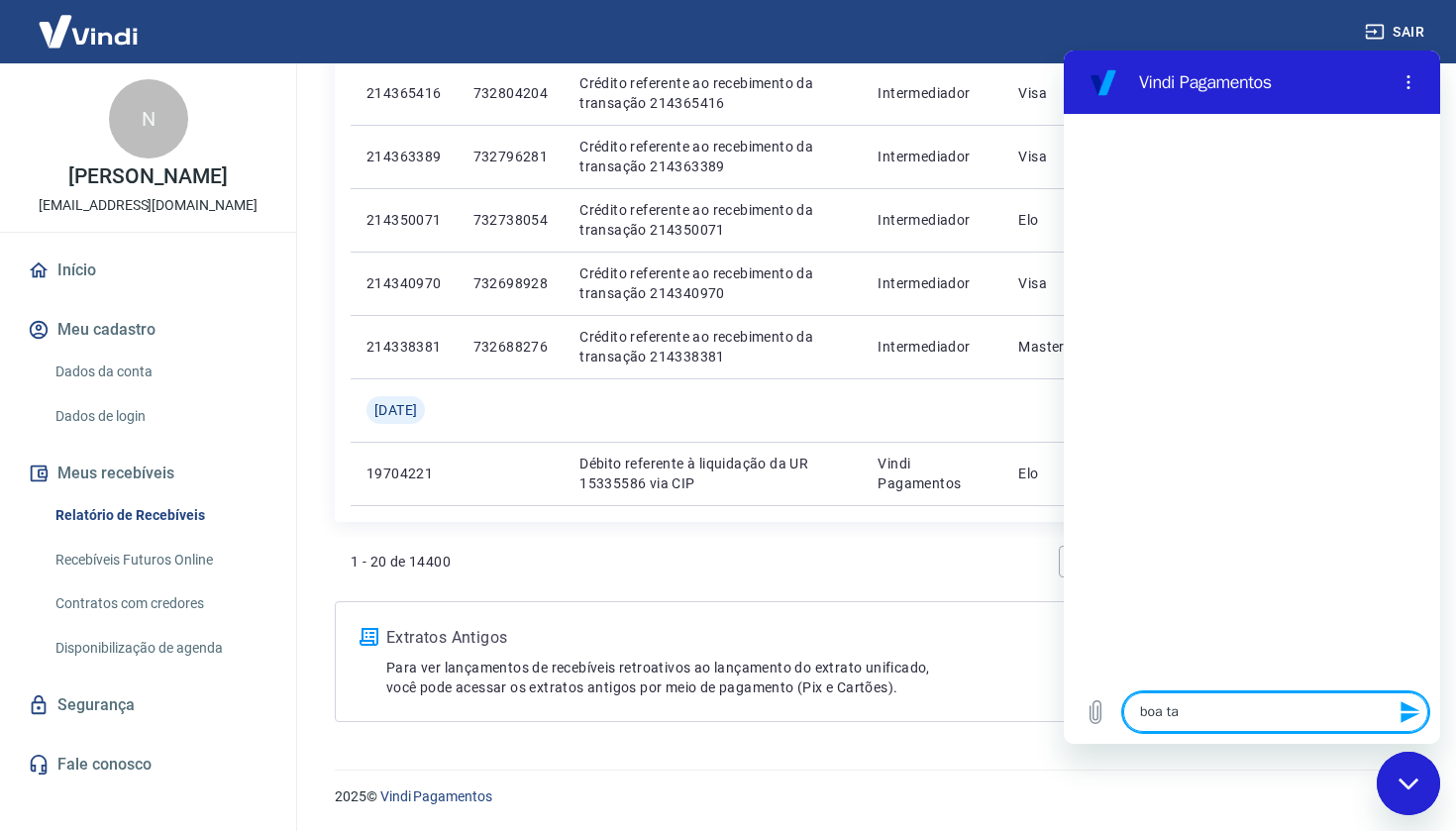 type on "boa tar" 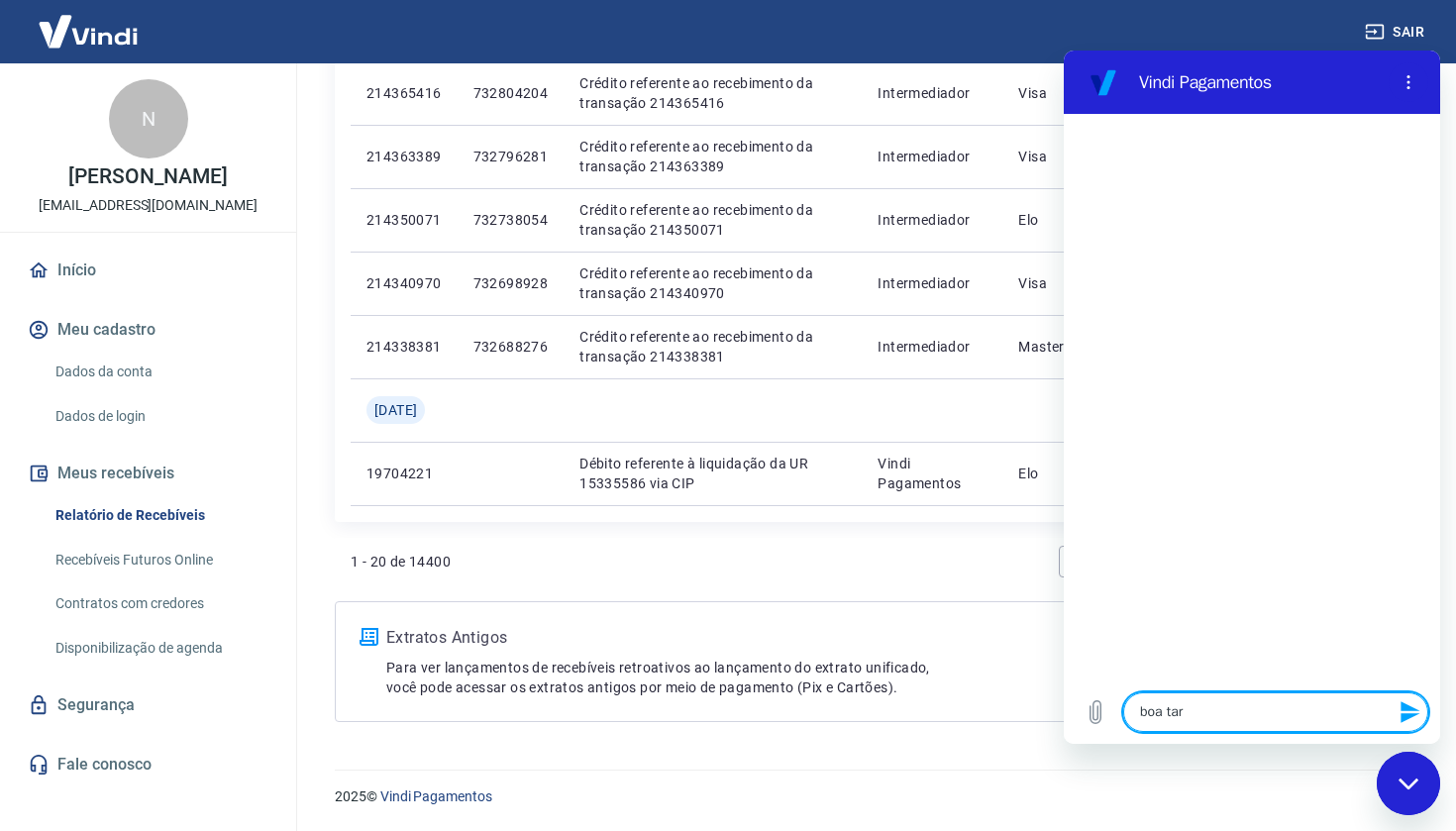 type on "boa tard" 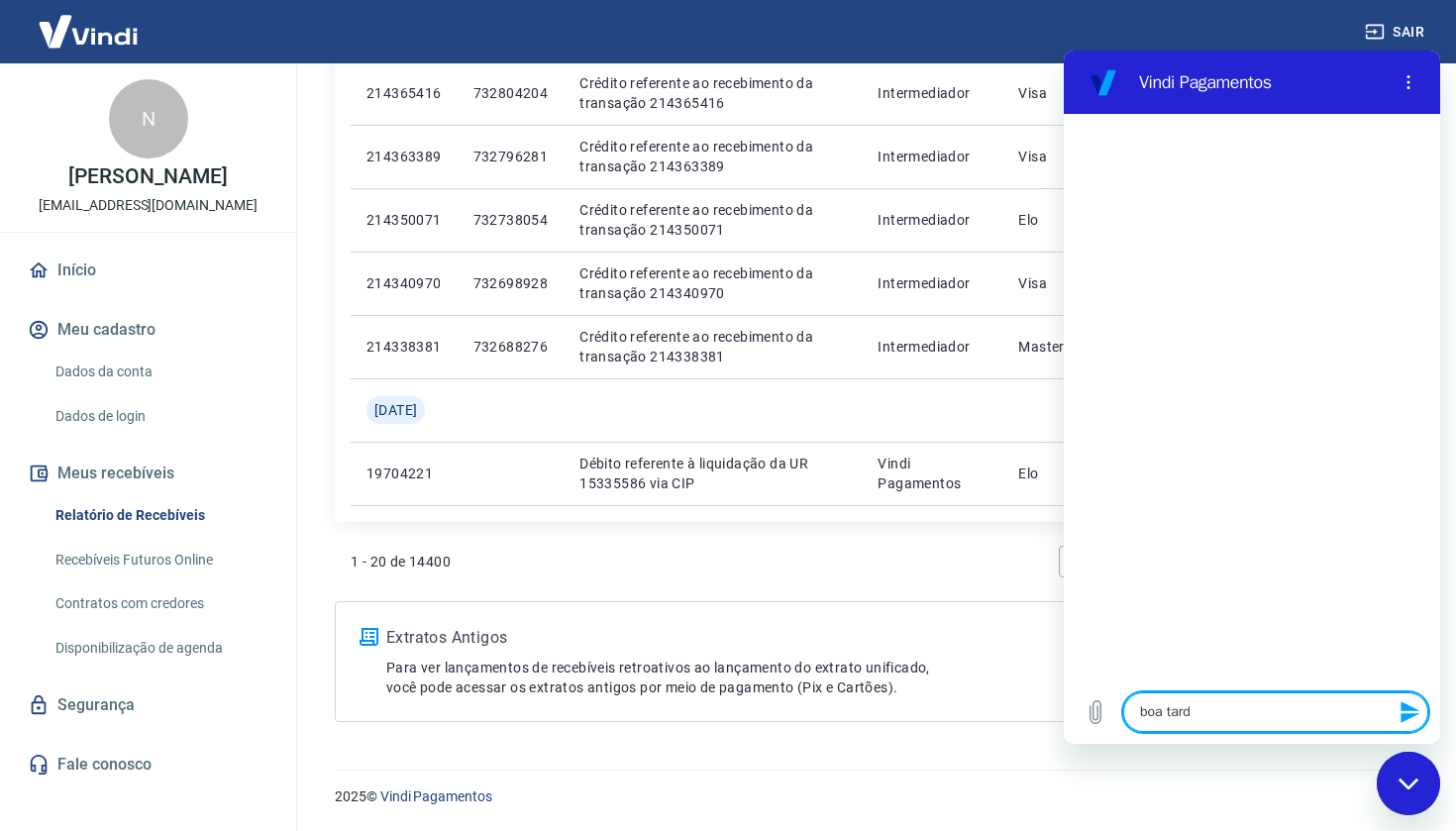 type on "boa tarde" 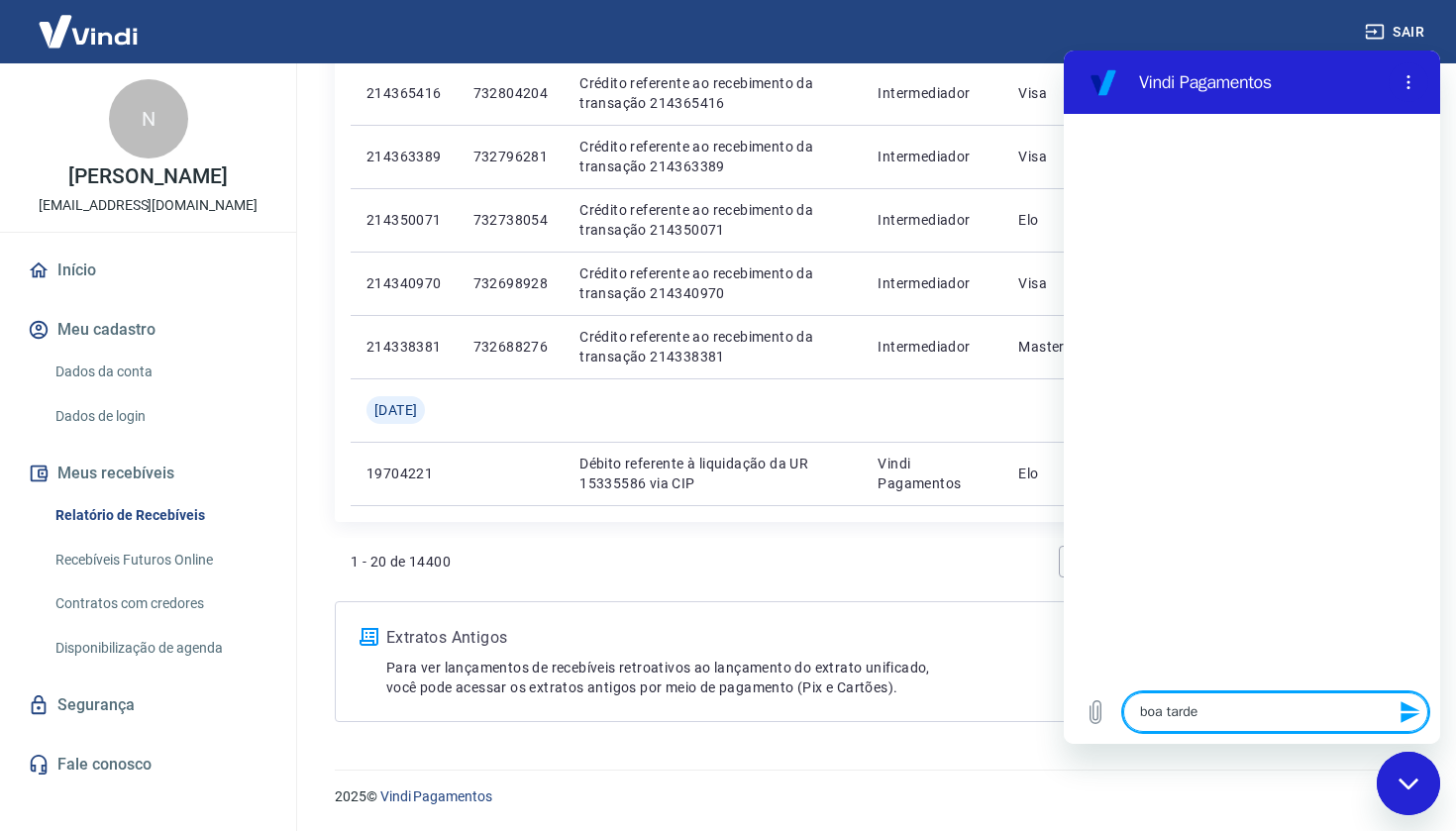 type on "boa tarde!" 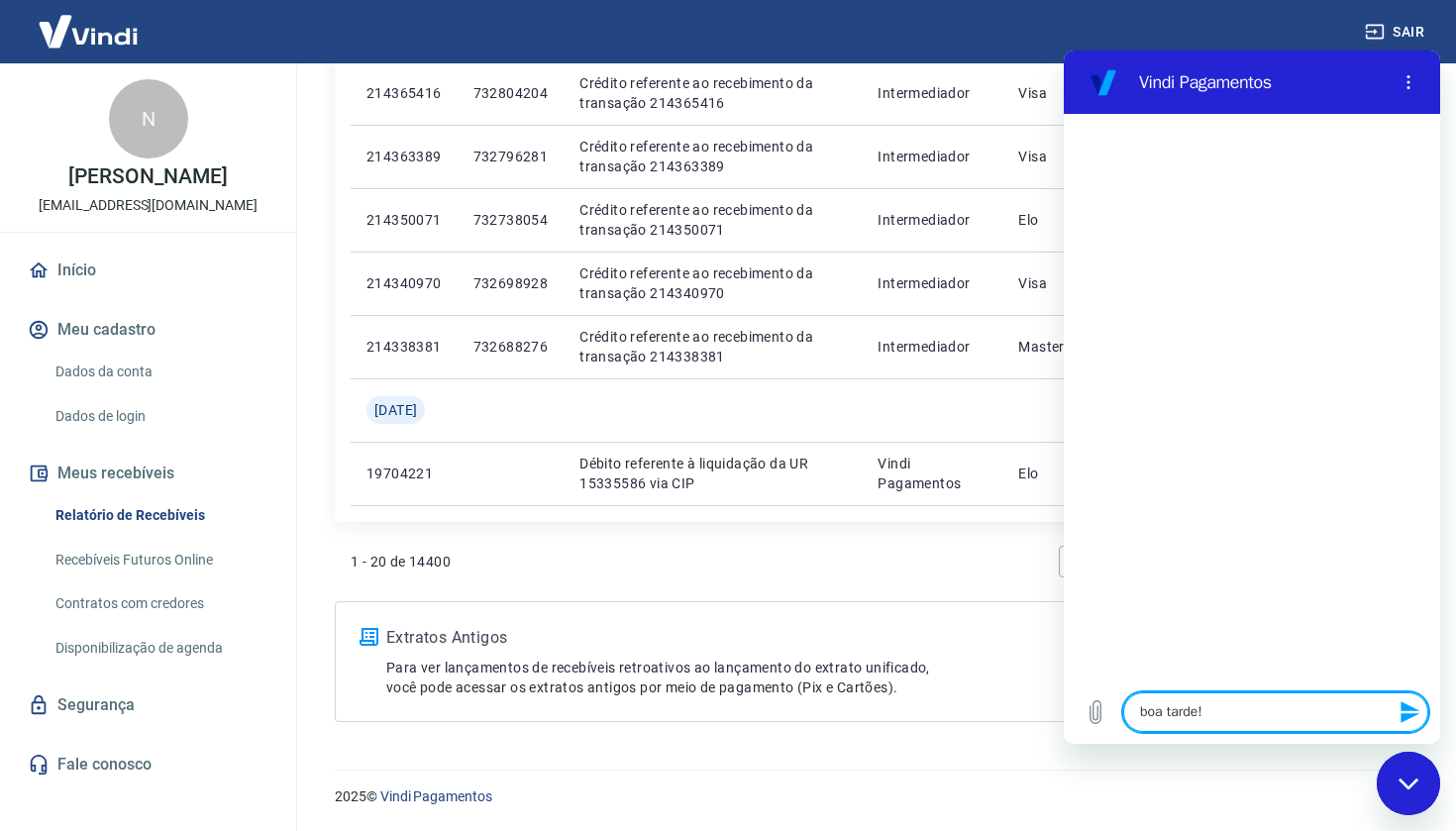 type on "boa tarde!" 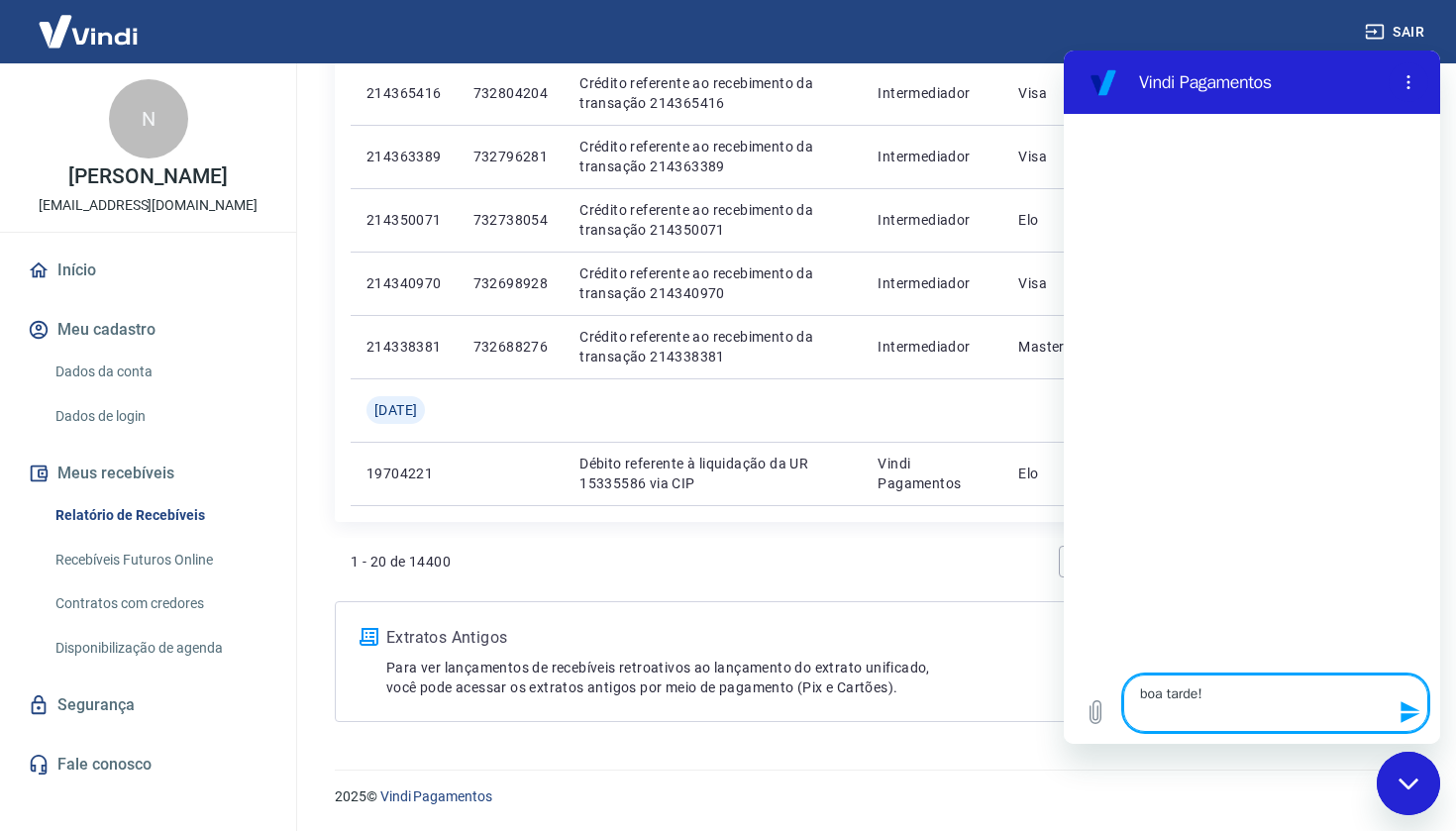 type on "boa tarde!
c" 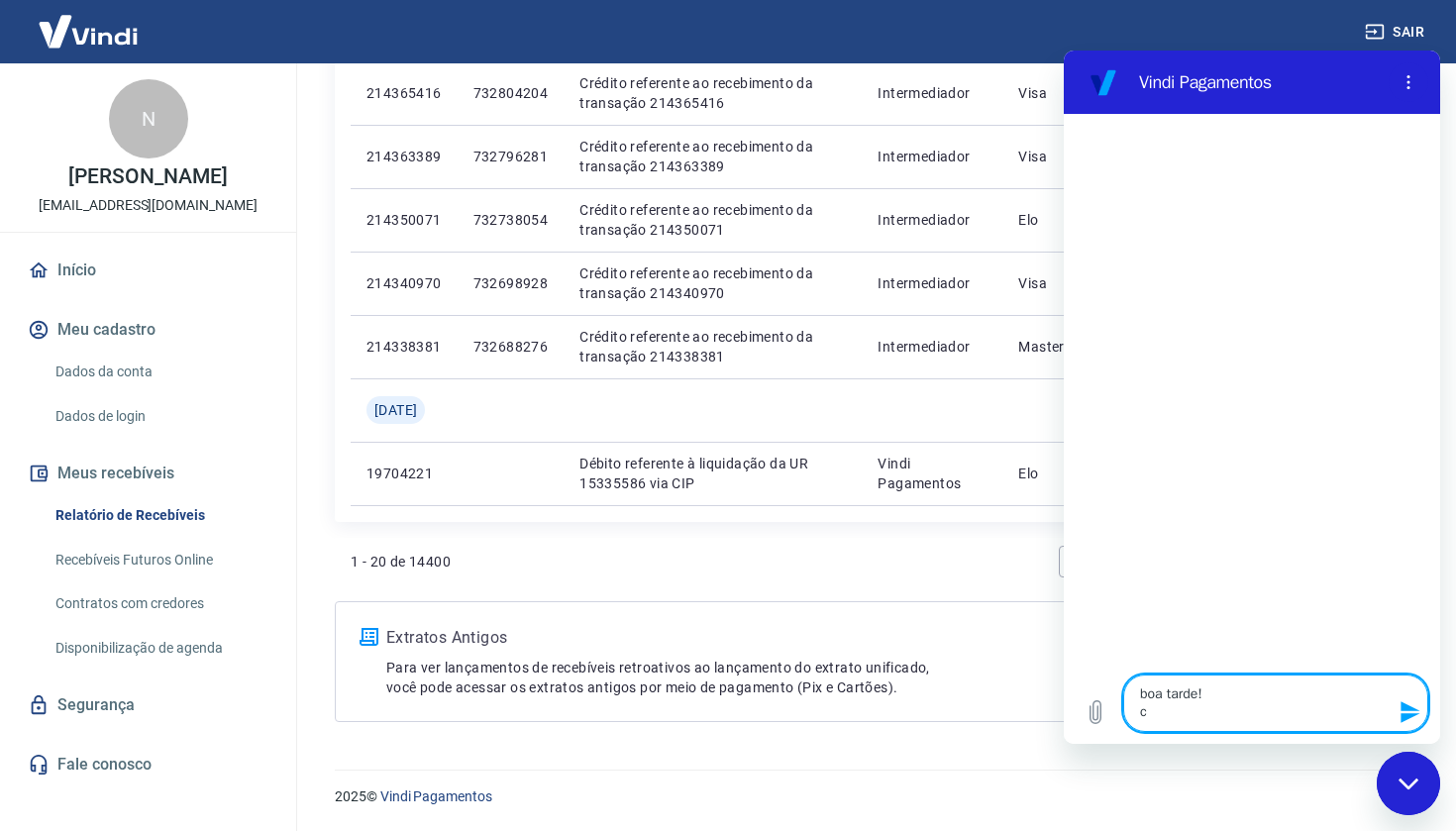 type on "boa tarde!
co" 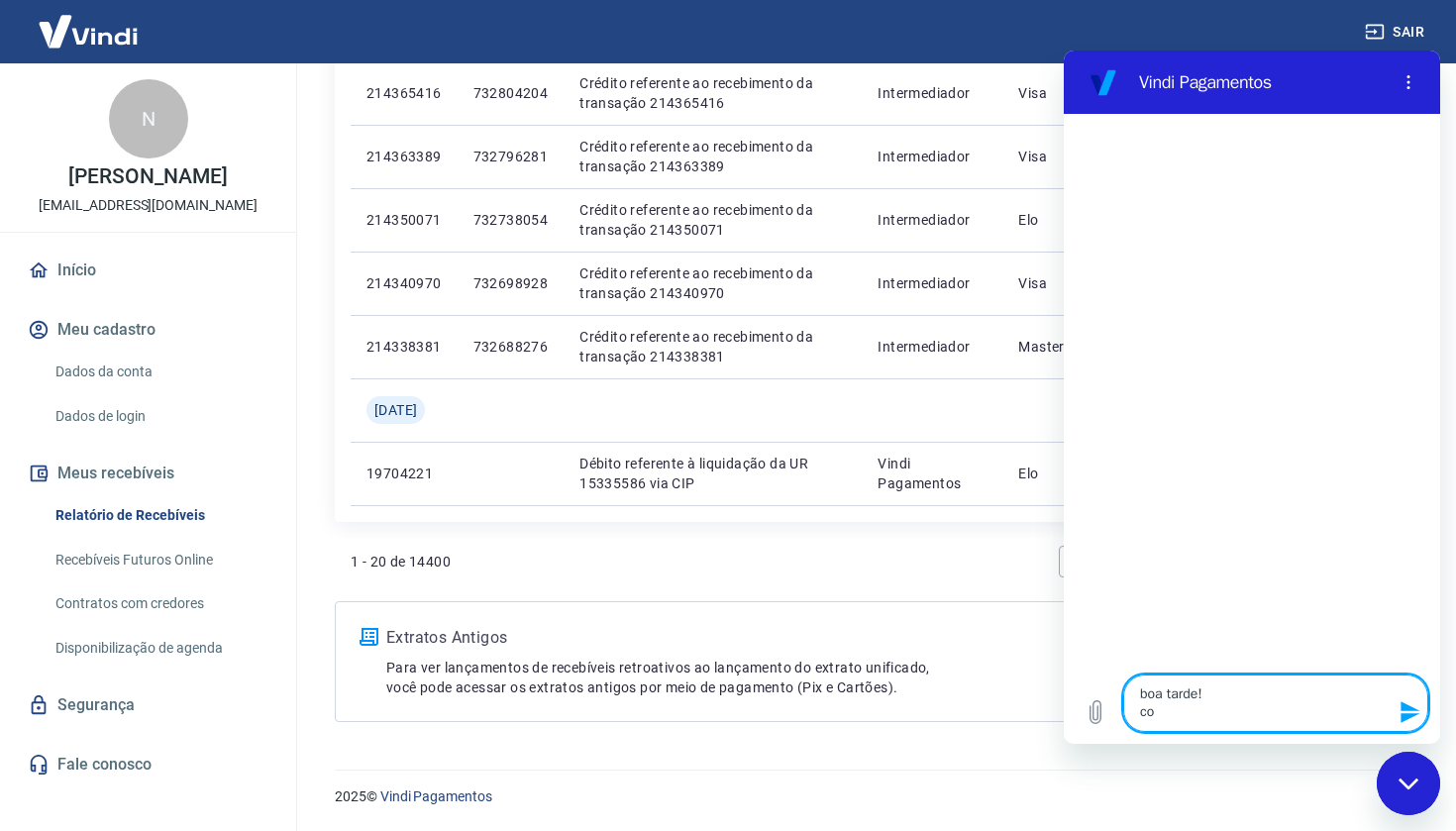 type on "boa tarde!
com" 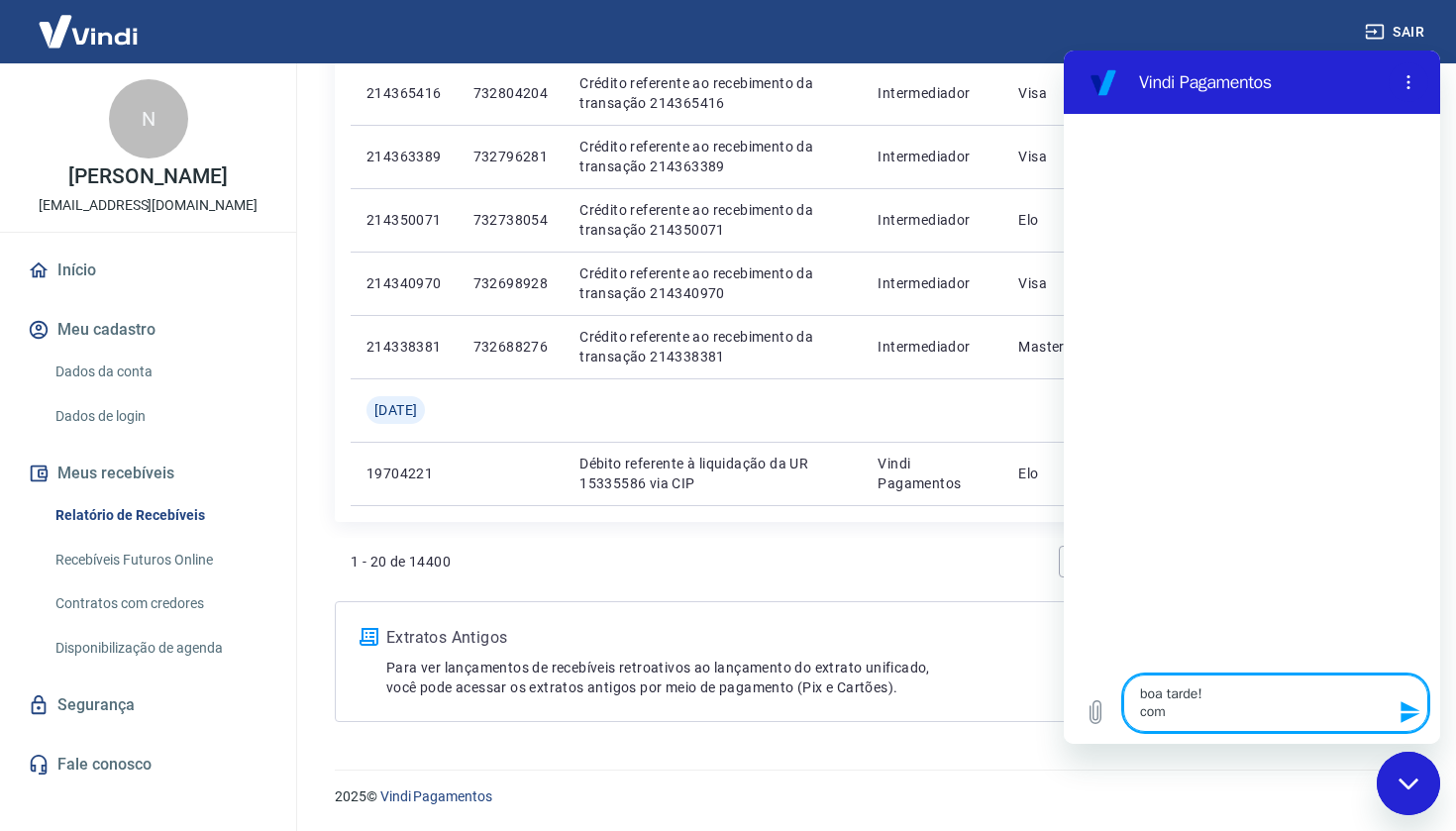 type on "boa tarde!
com" 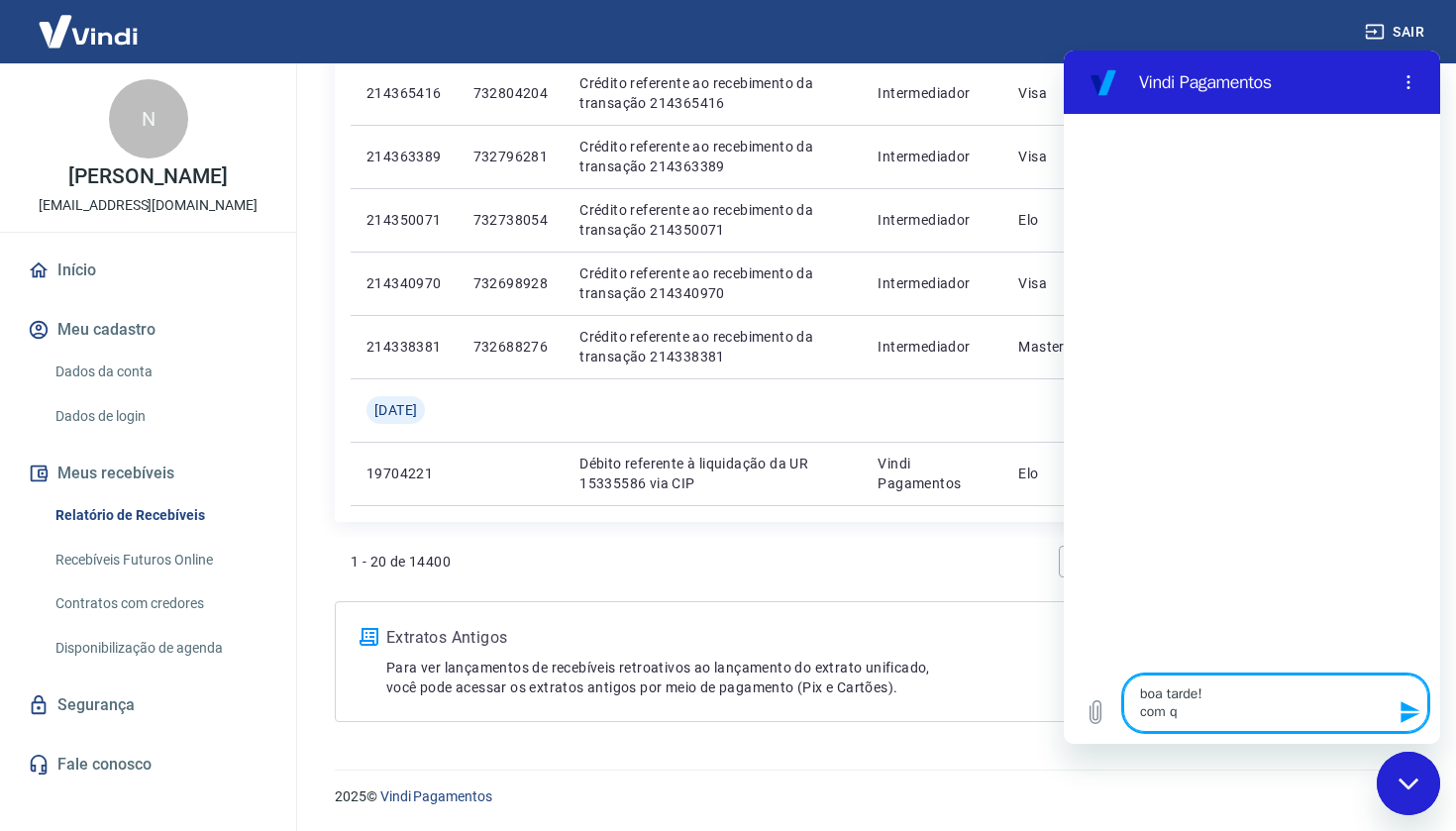 type on "boa tarde!
com qu" 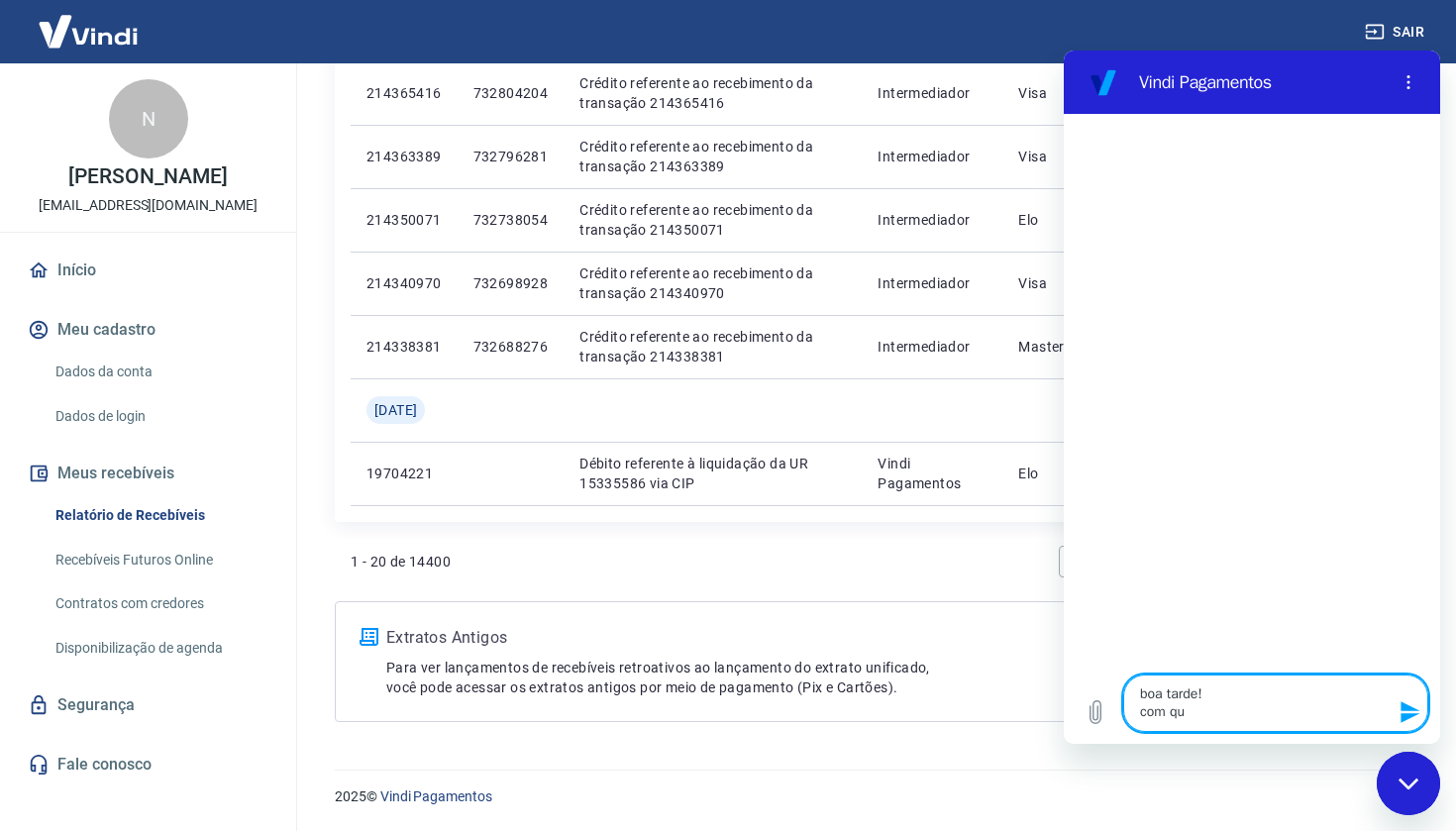 type on "boa tarde!
com que" 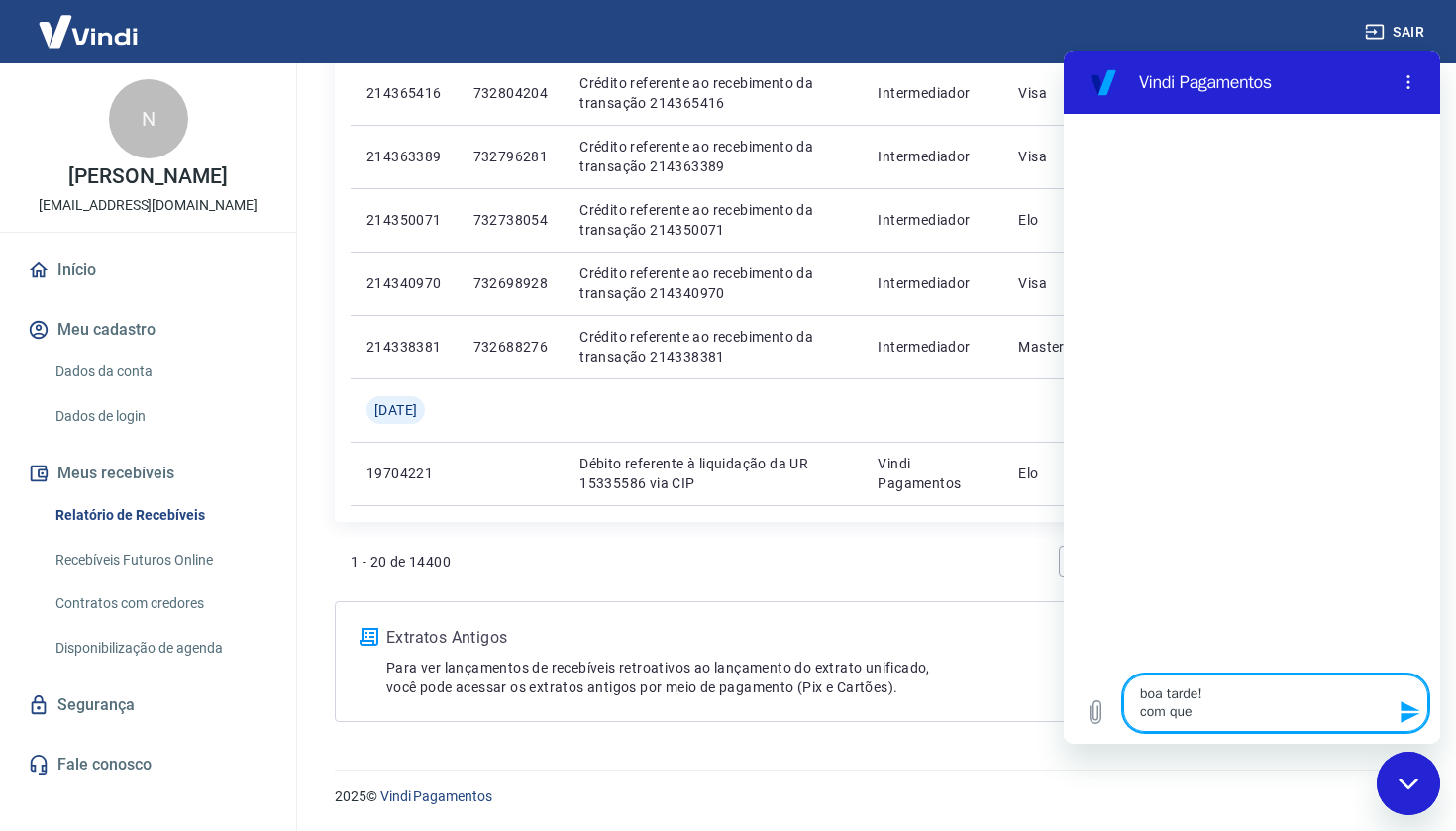 type on "boa tarde!
com quem" 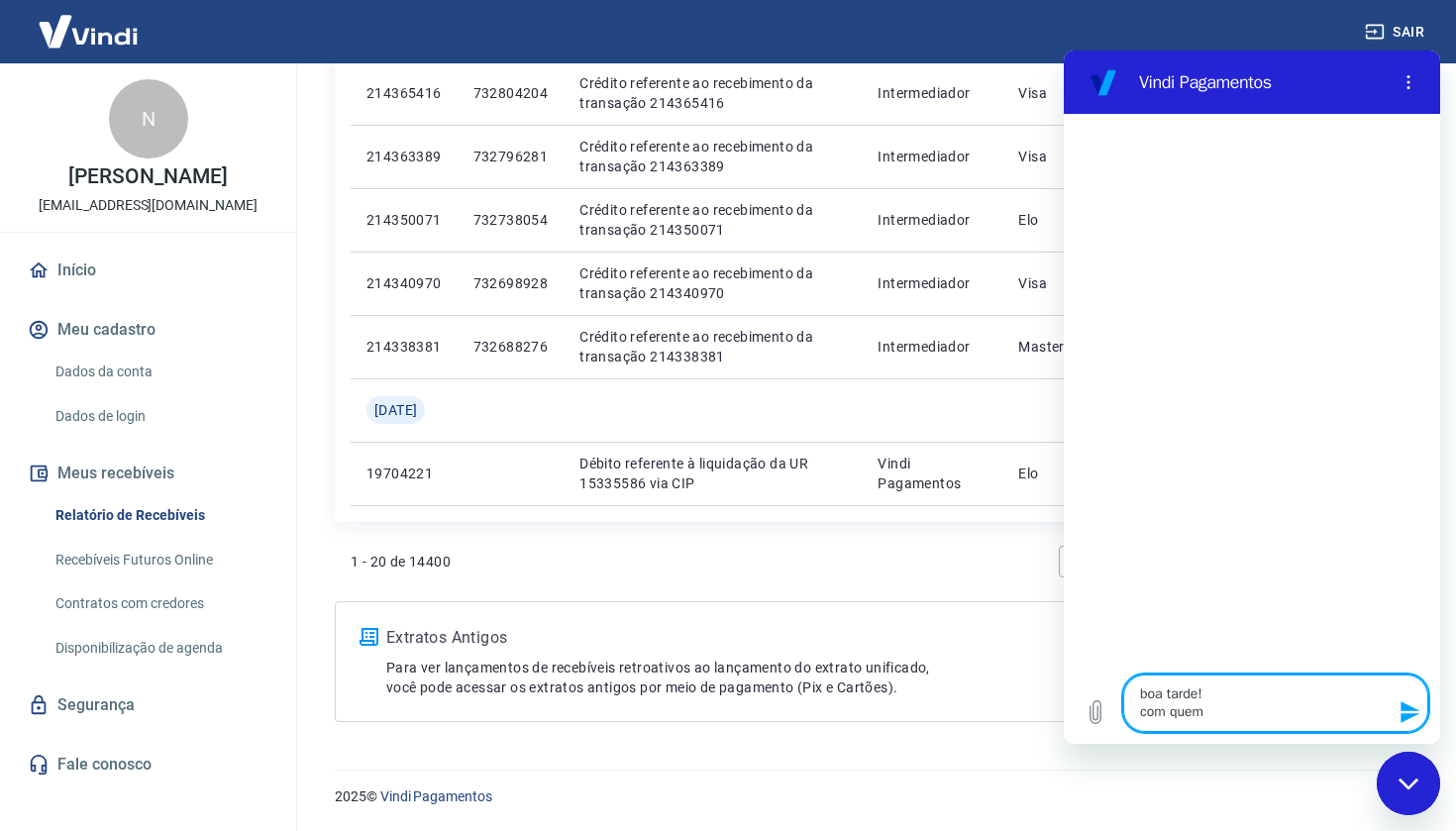type on "boa tarde!
com quem" 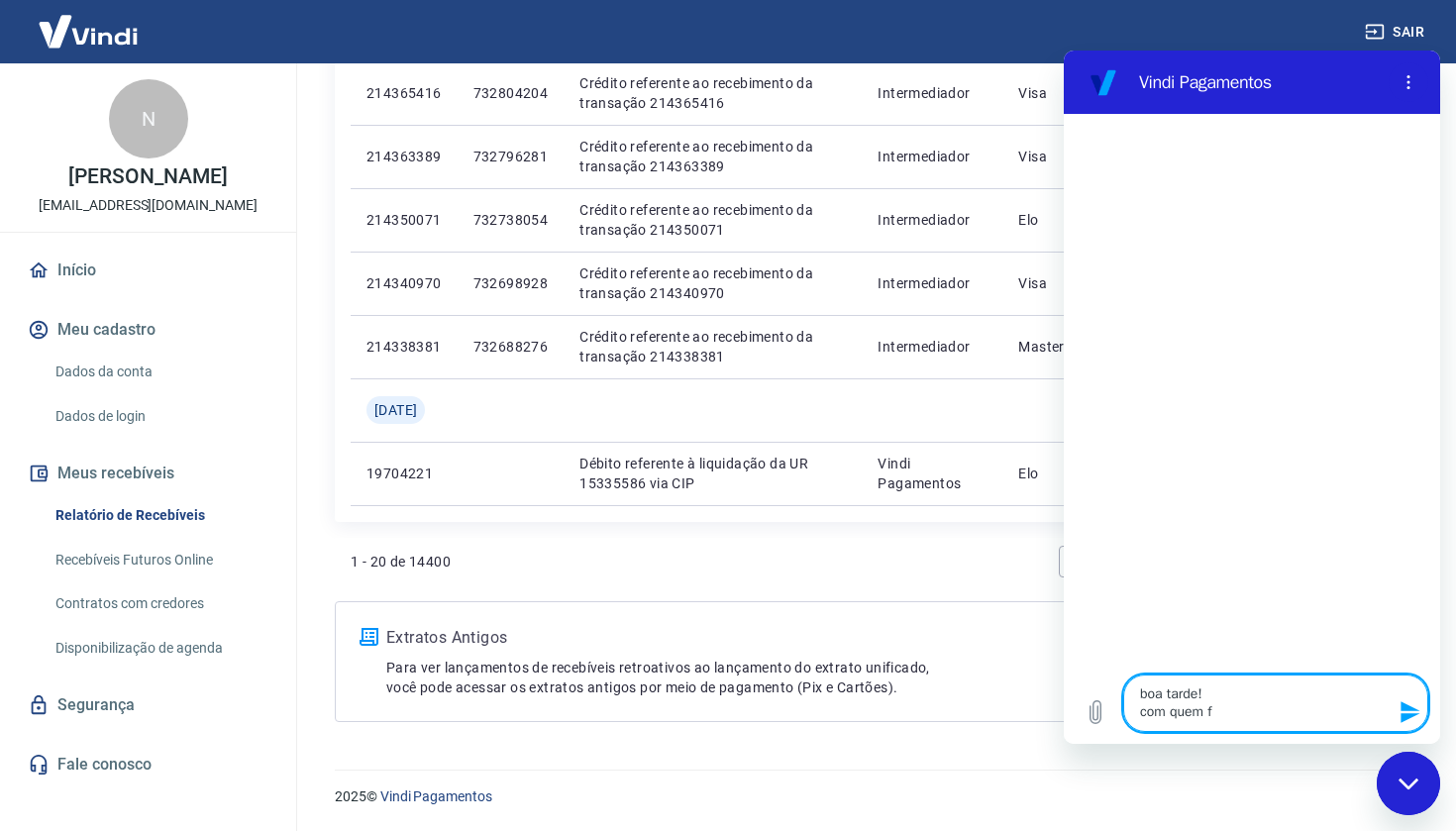 type on "boa tarde!
com quem fa" 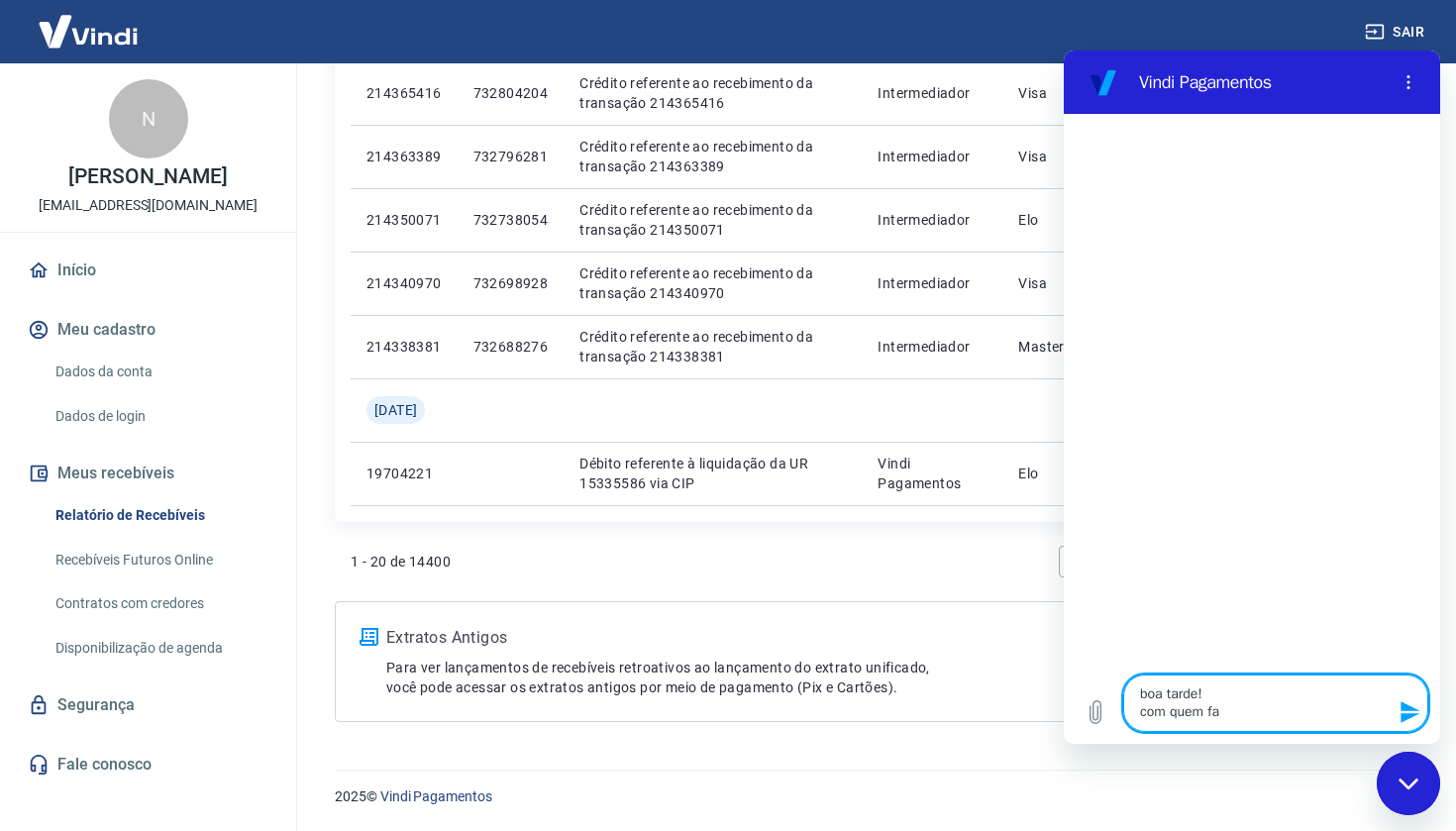 type on "boa tarde!
com quem fal" 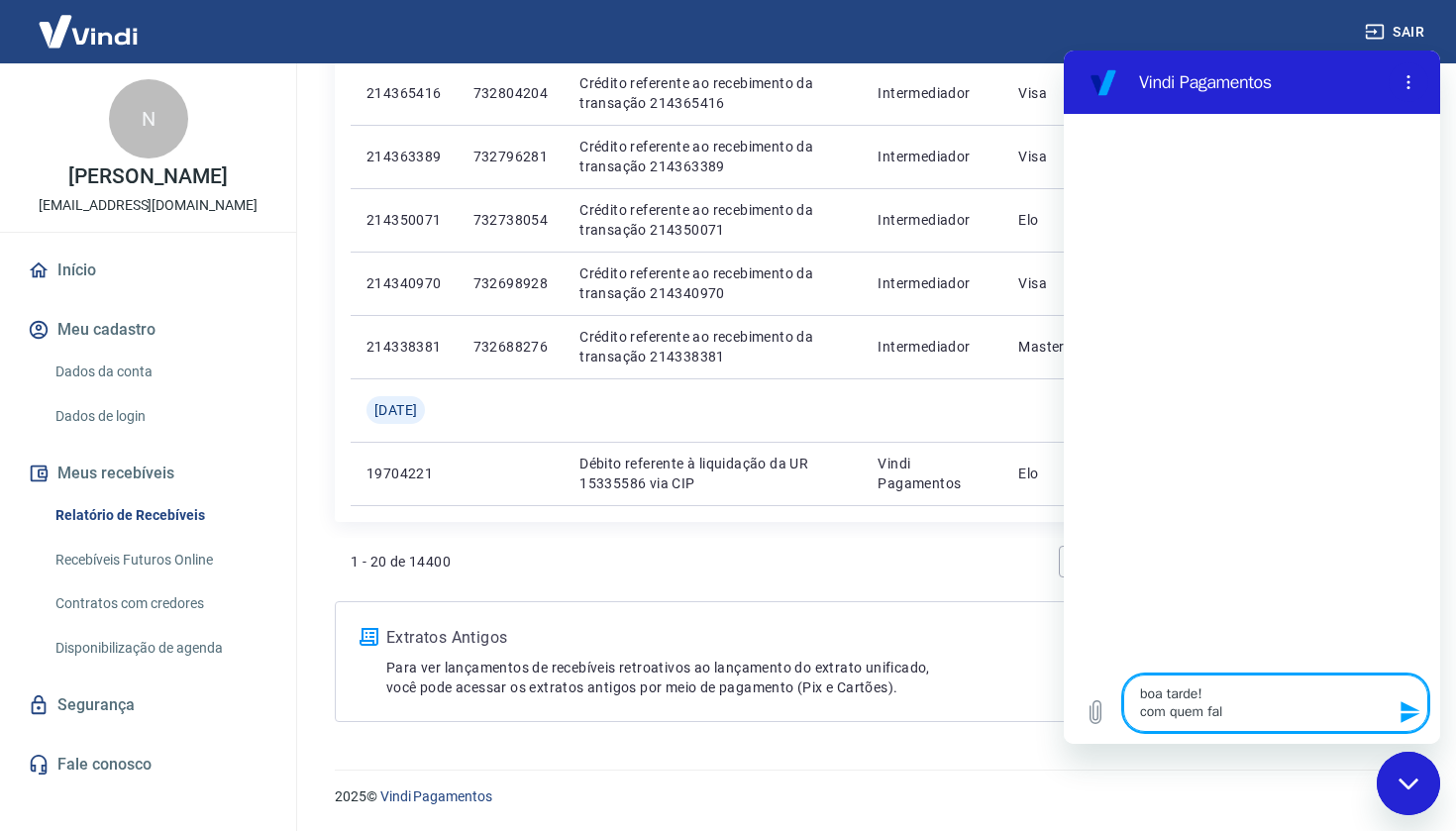type on "boa tarde!
com quem falo" 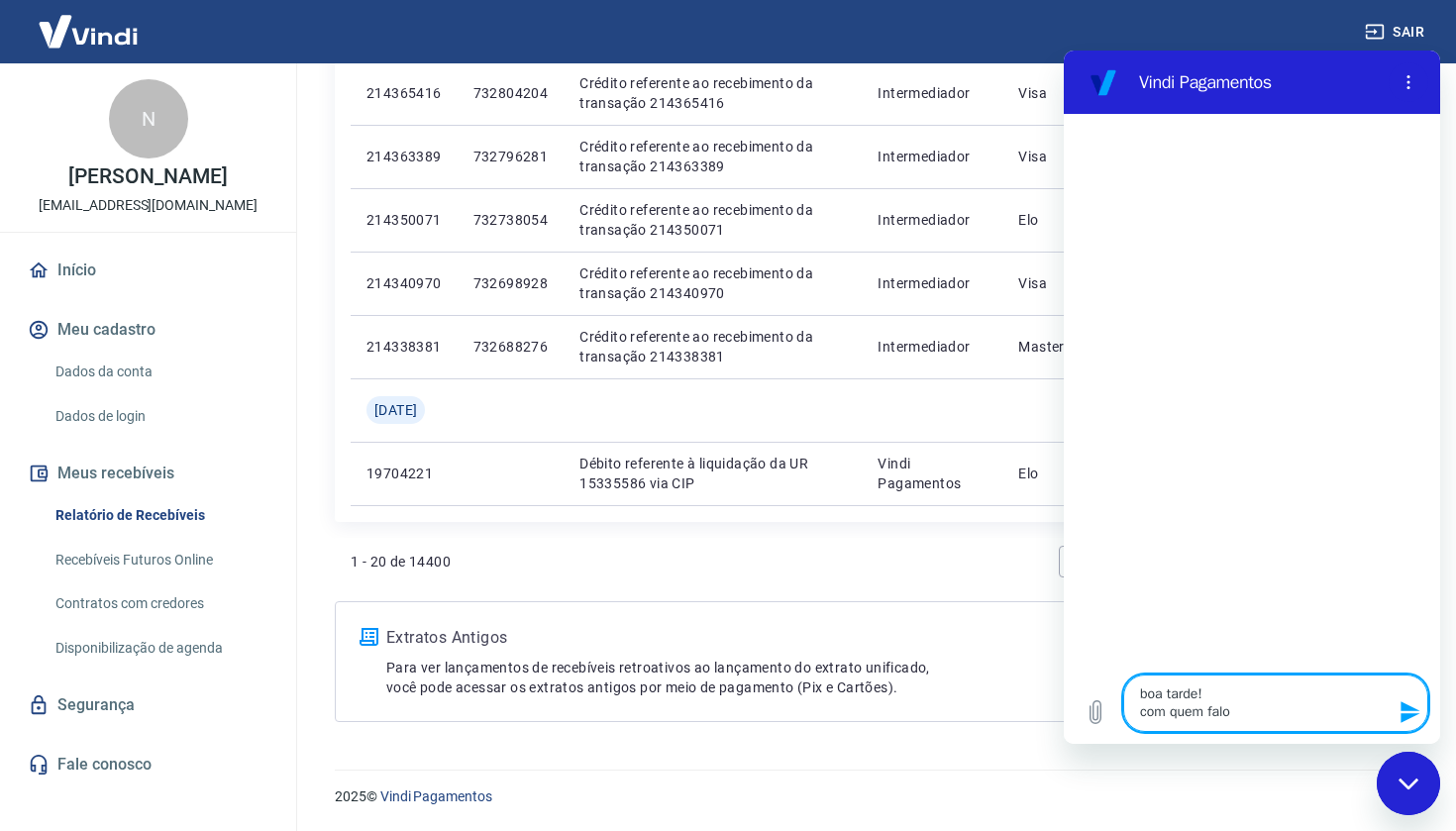type on "boa tarde!
com quem falo" 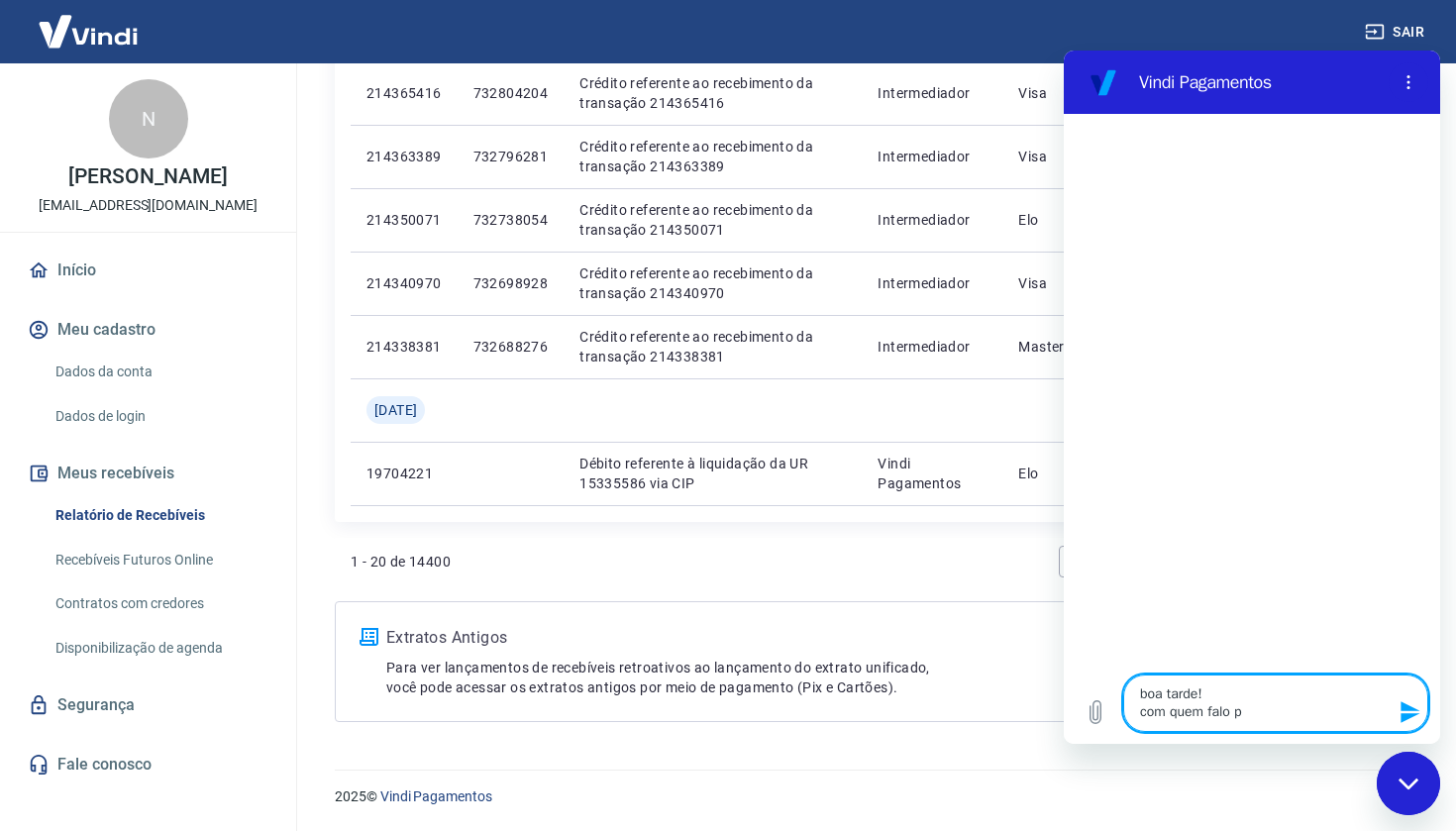 type on "boa tarde!
com quem falo pa" 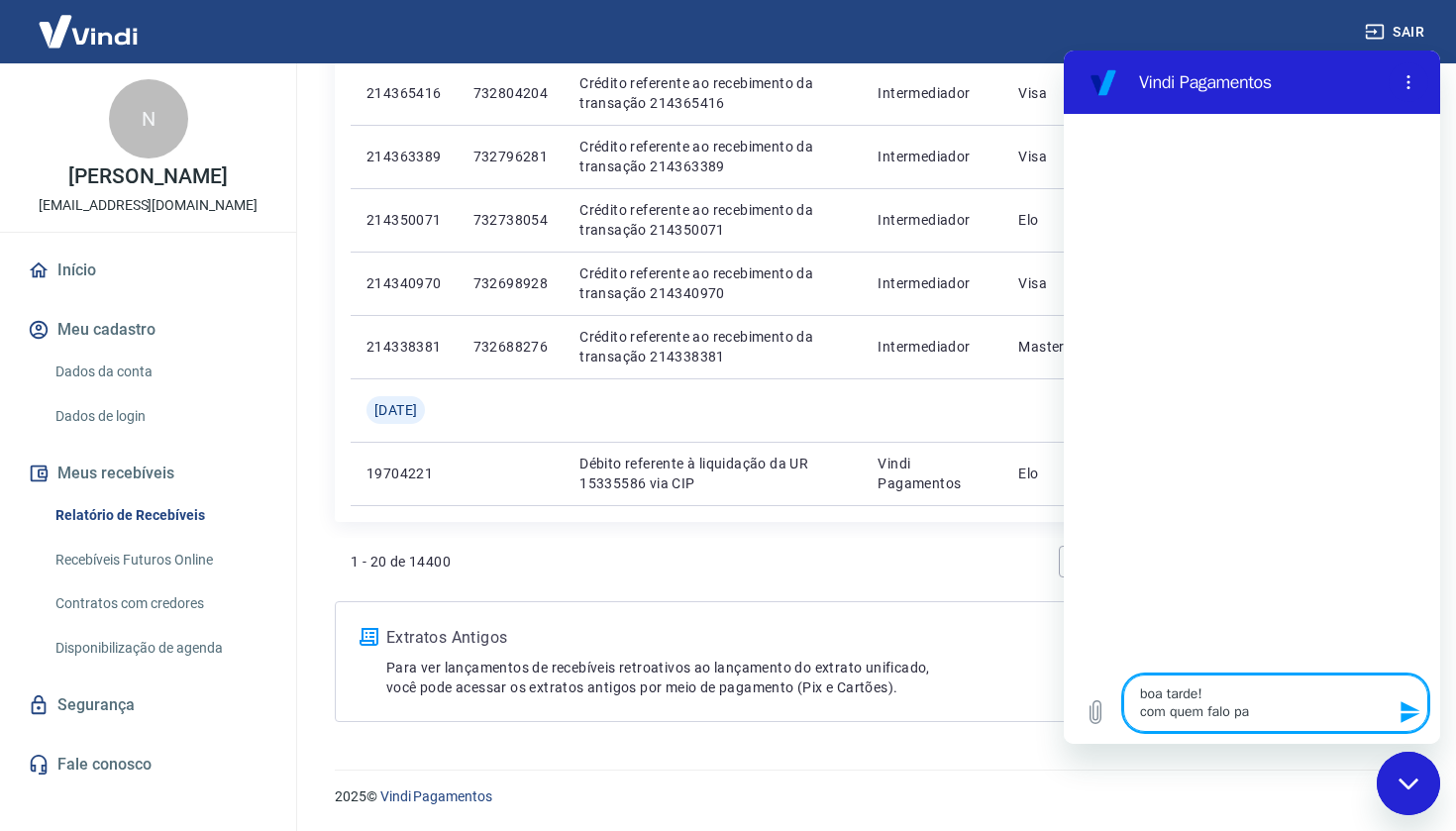 type on "boa tarde!
com quem falo par" 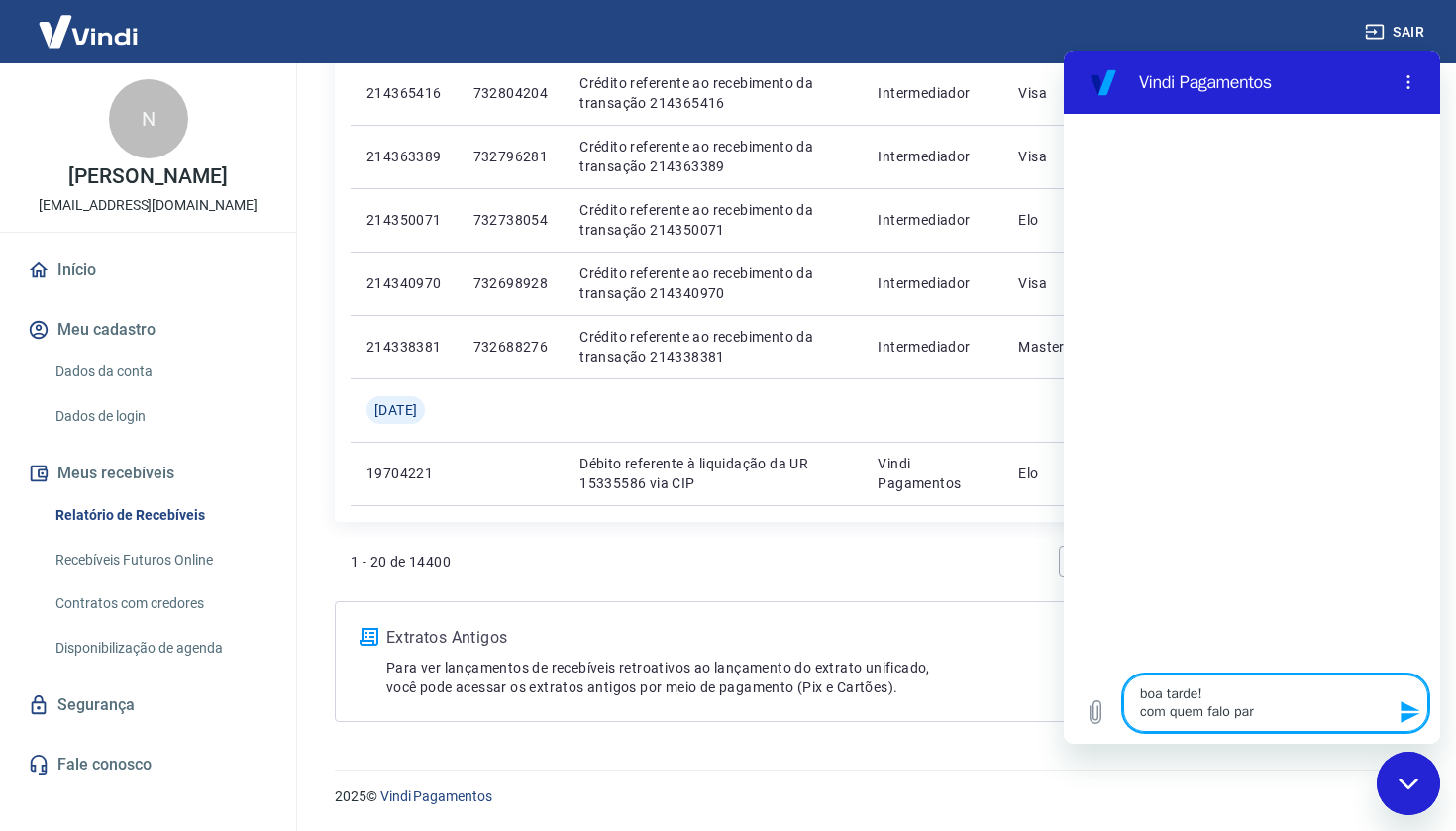 type on "boa tarde!
com quem falo para" 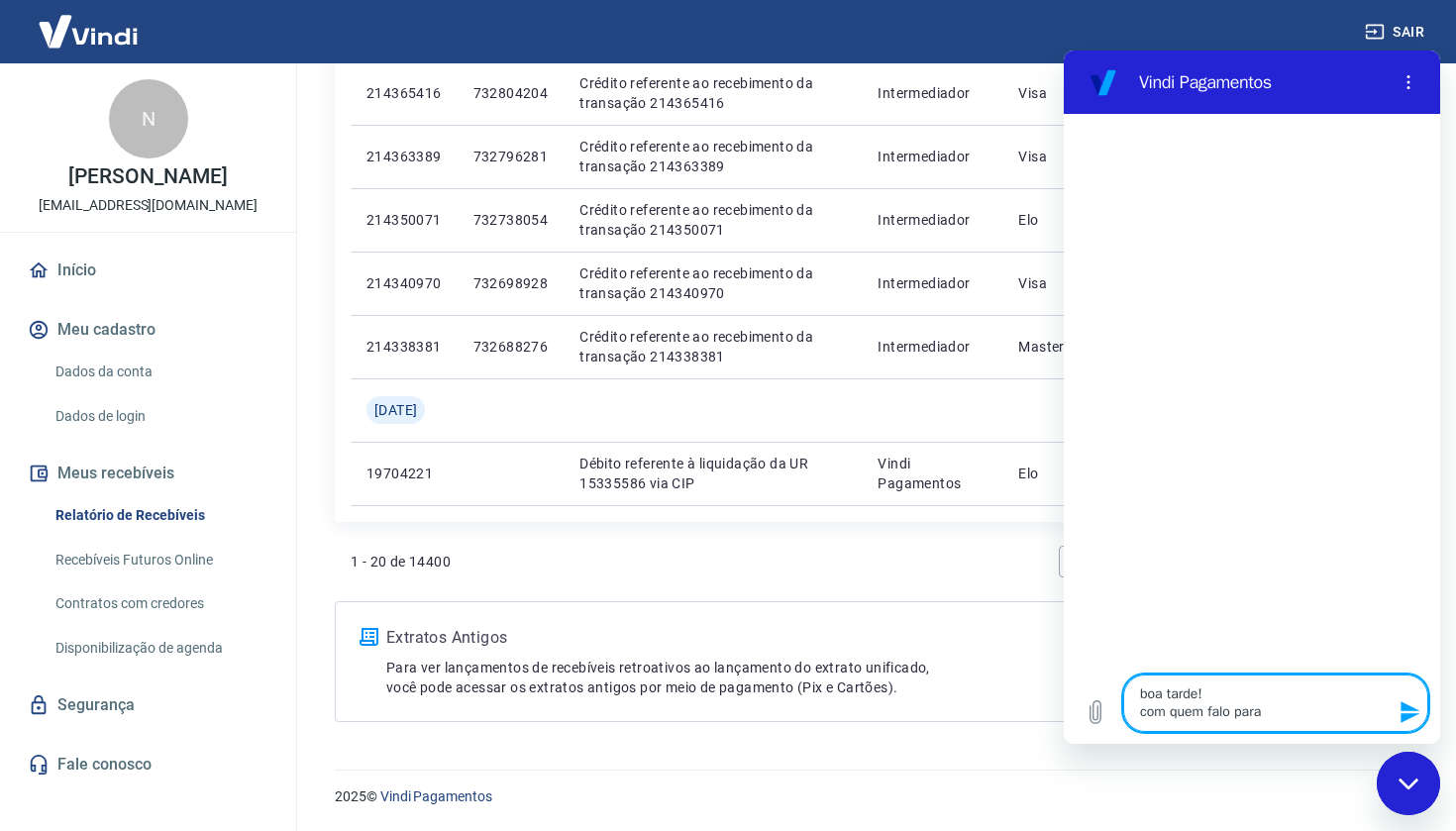 type on "boa tarde!
com quem falo para" 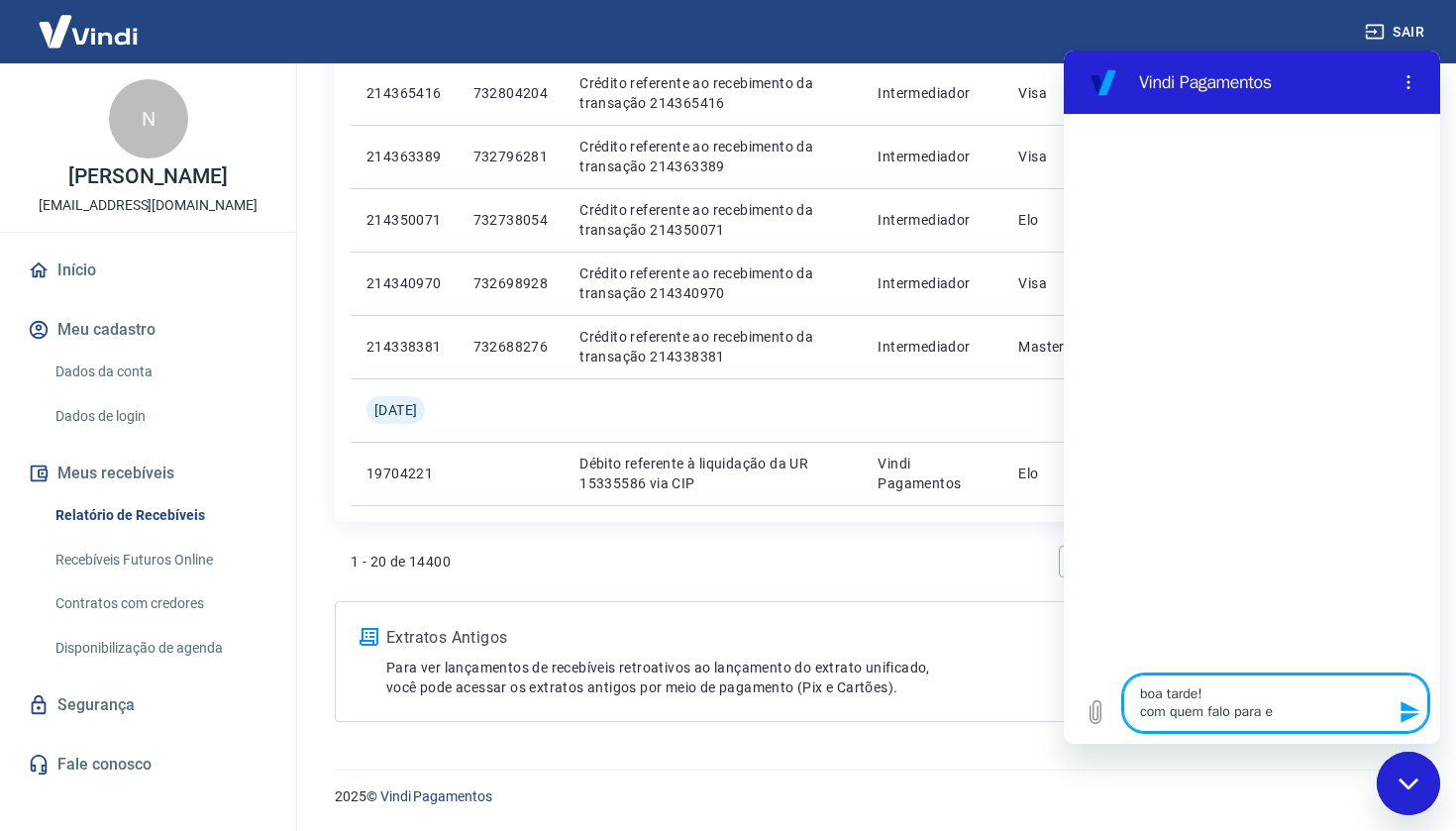 type on "boa tarde!
com quem falo para en" 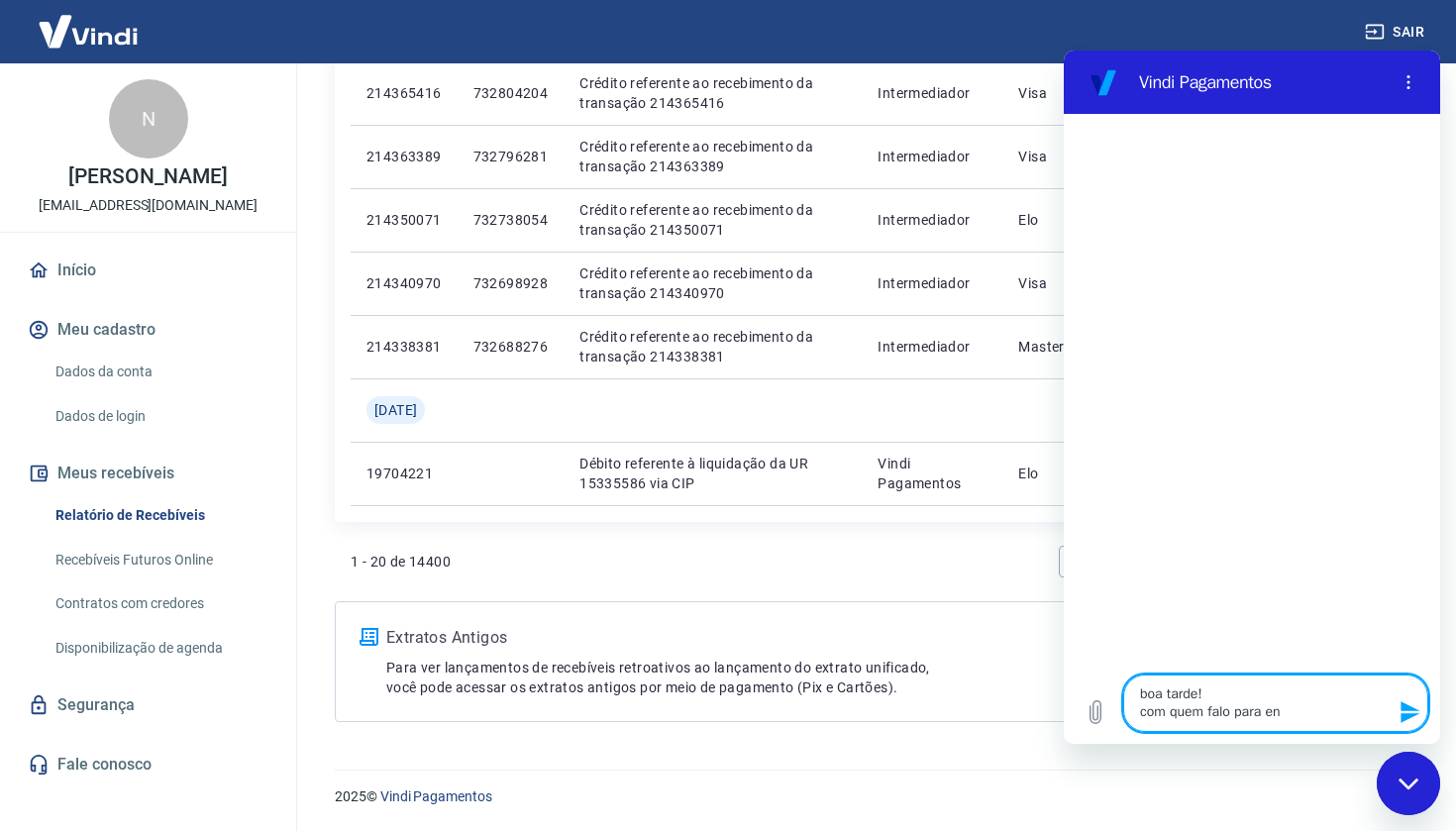 type on "boa tarde!
com quem falo para ent" 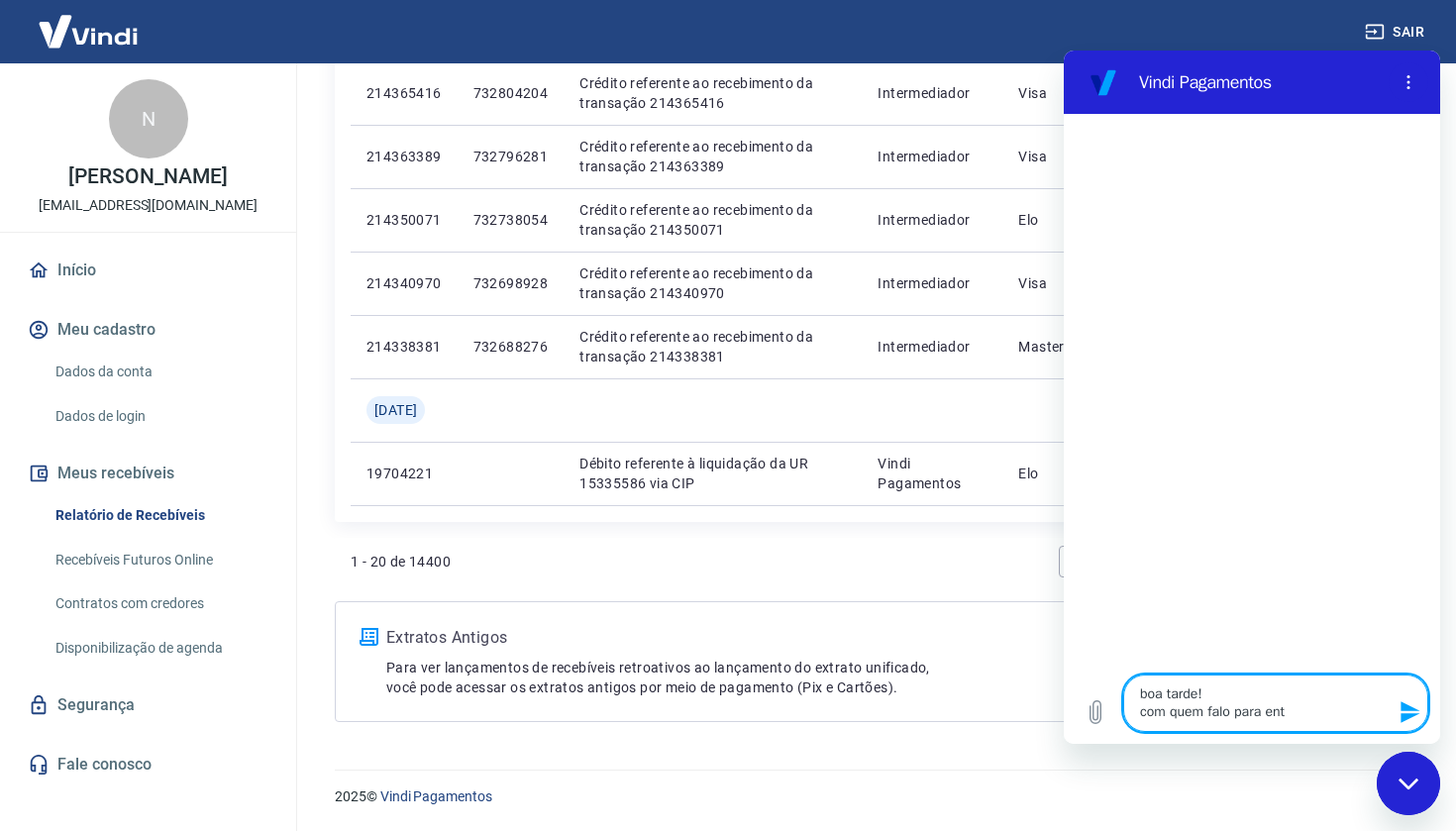 type on "boa tarde!
com quem falo para ente" 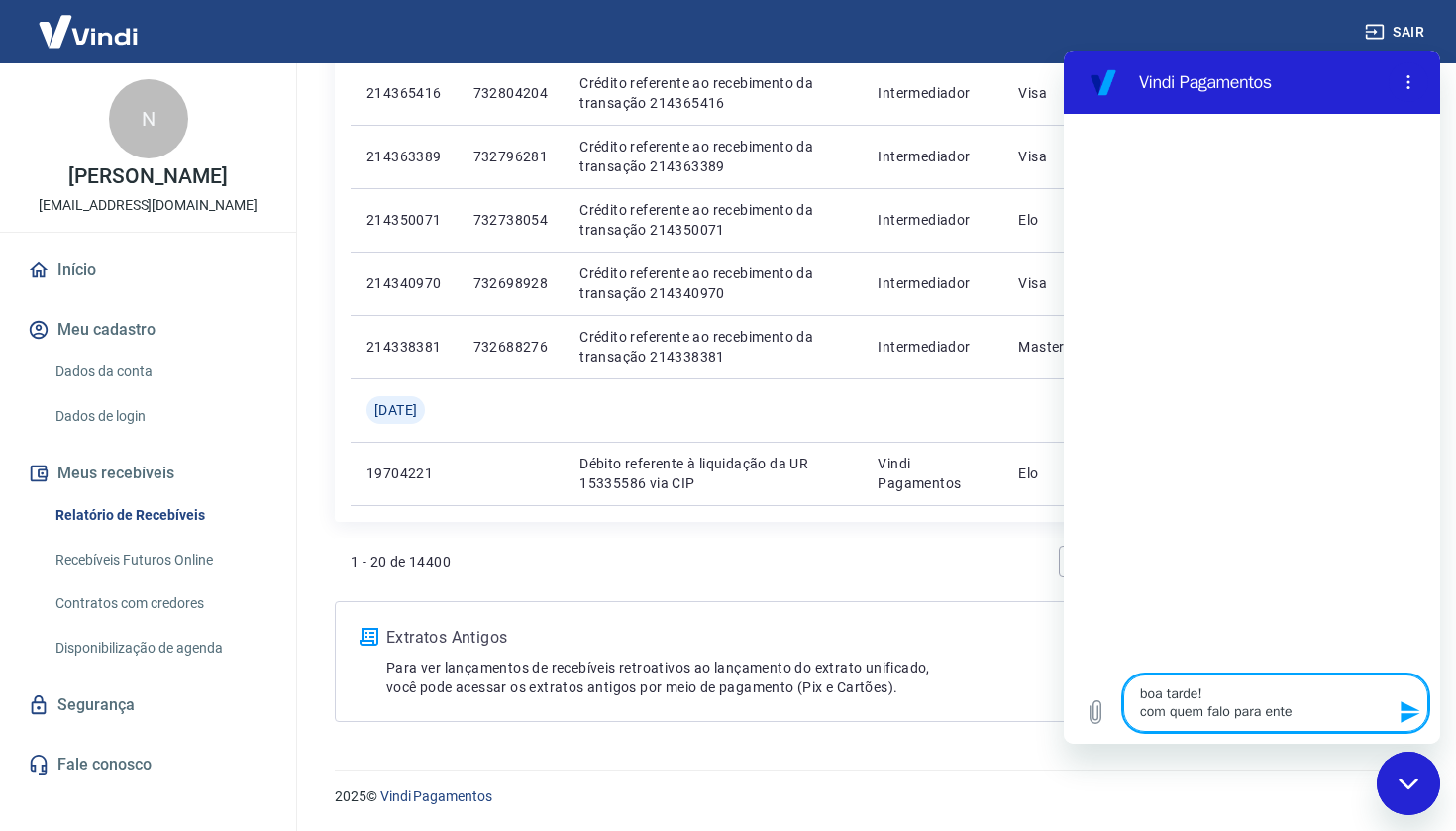 type on "boa tarde!
com quem falo para enten" 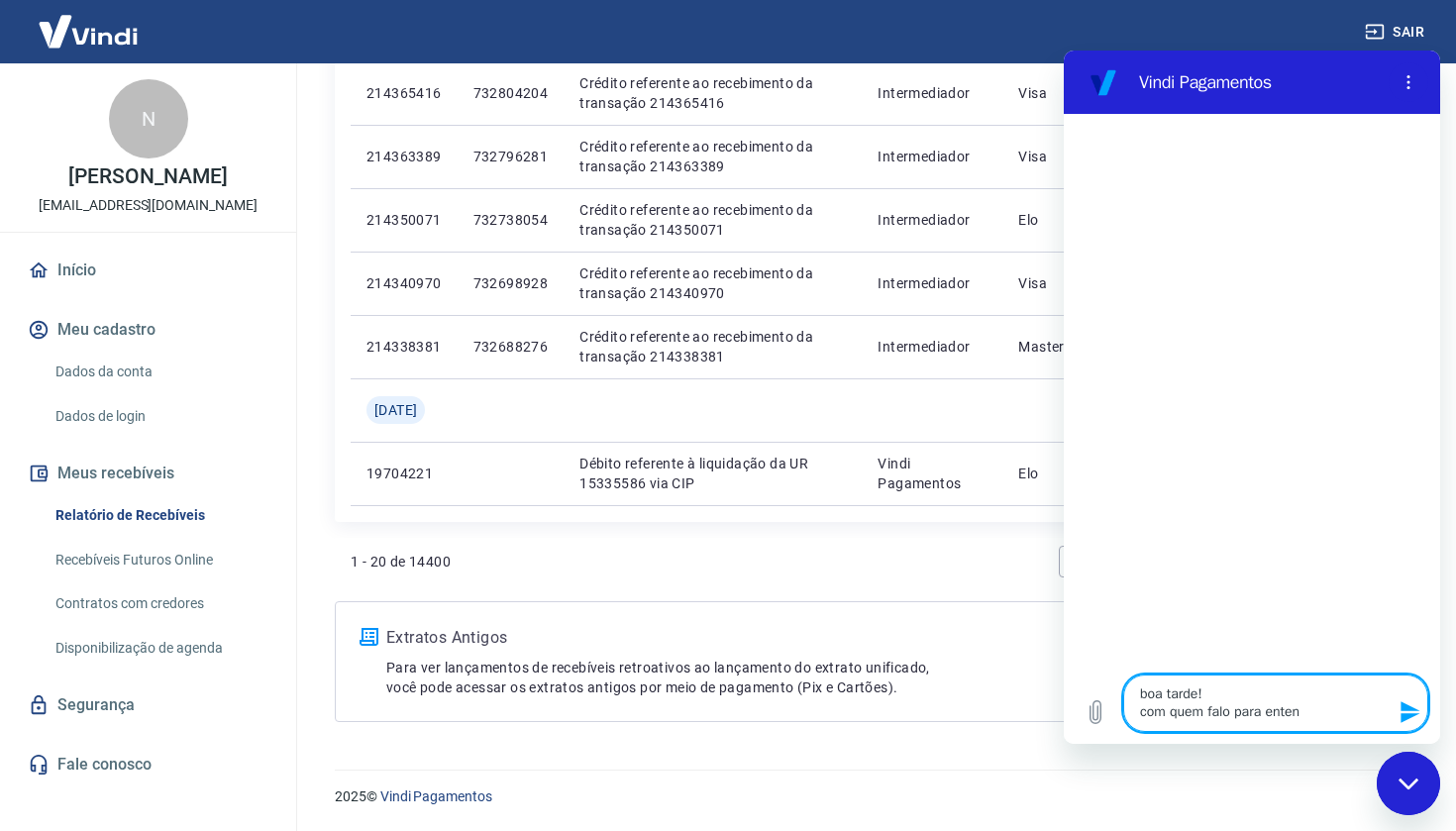 type on "boa tarde!
com quem falo para entend" 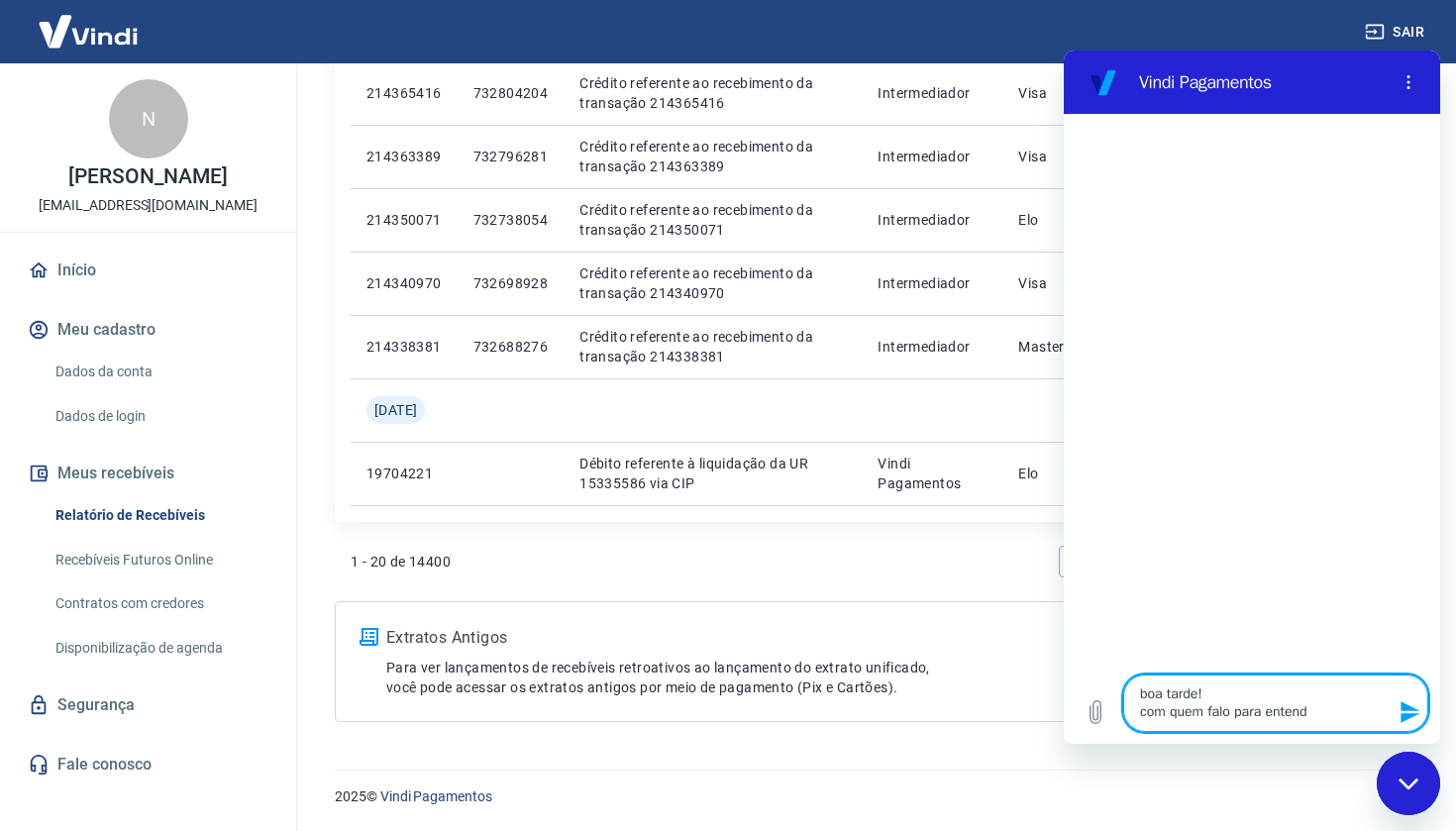 type on "boa tarde!
com quem falo para entende" 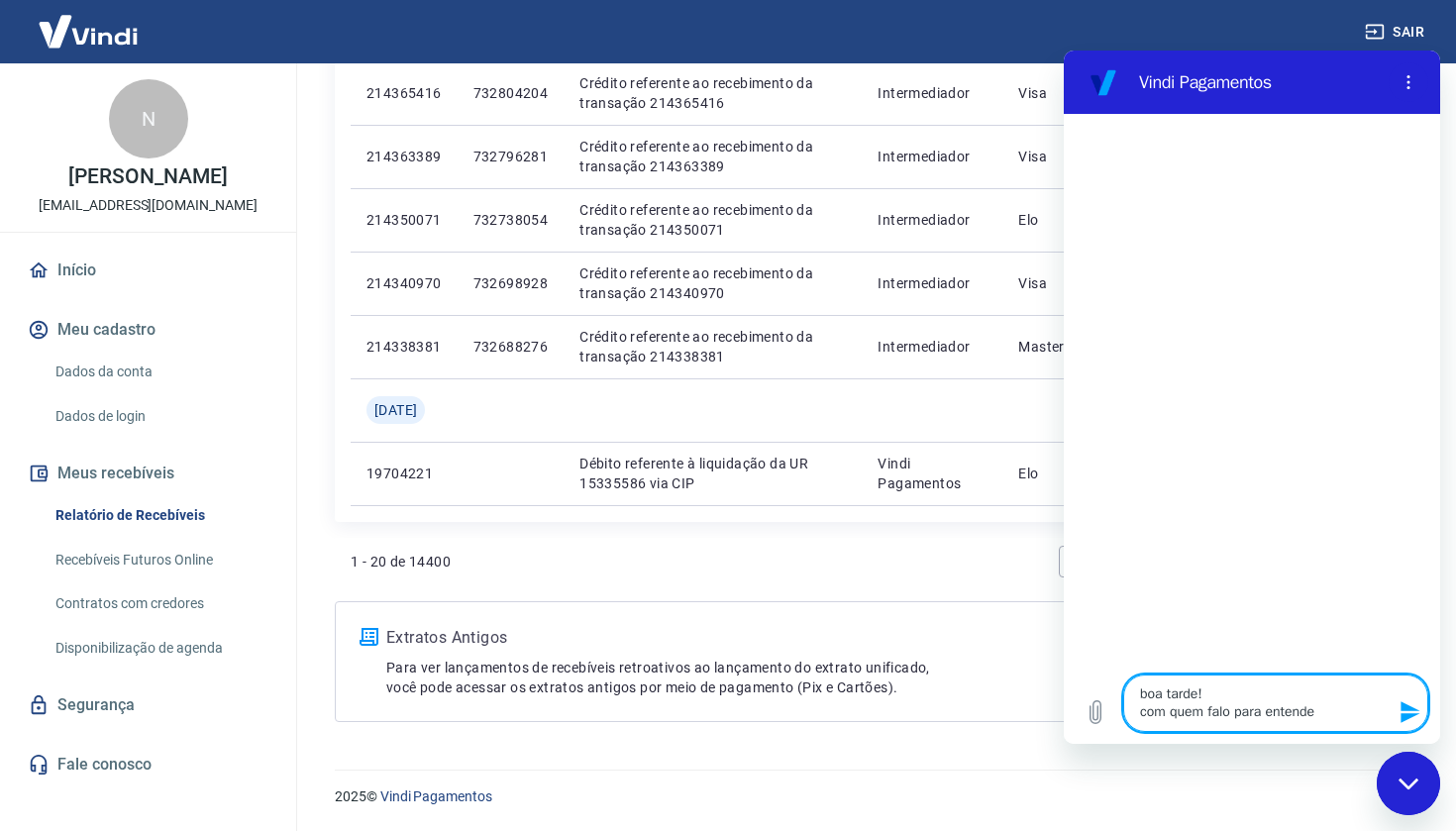type on "boa tarde!
com quem falo para entender" 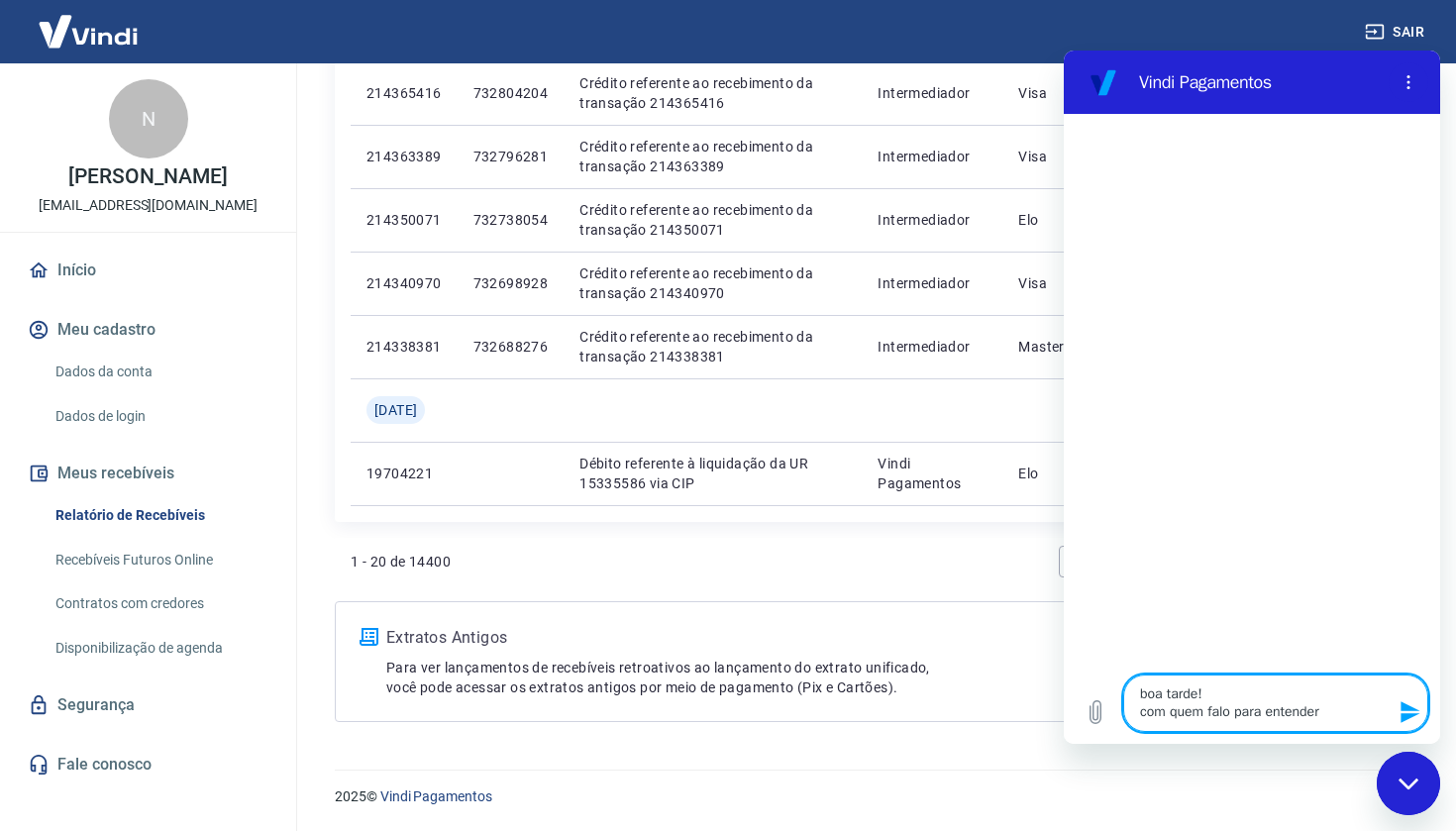 type on "boa tarde!
com quem falo para entender" 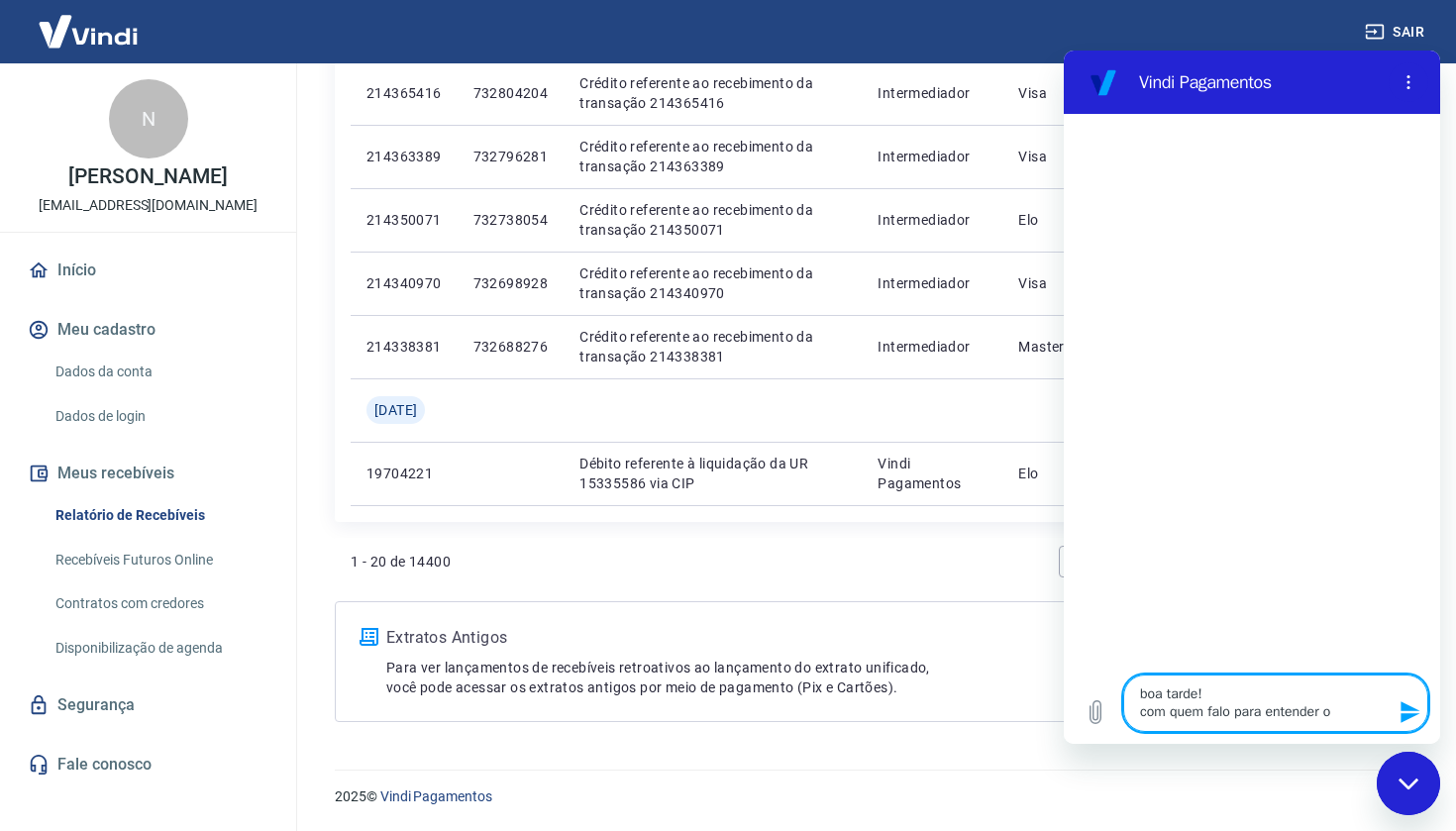 type on "boa tarde!
com quem falo para entender o" 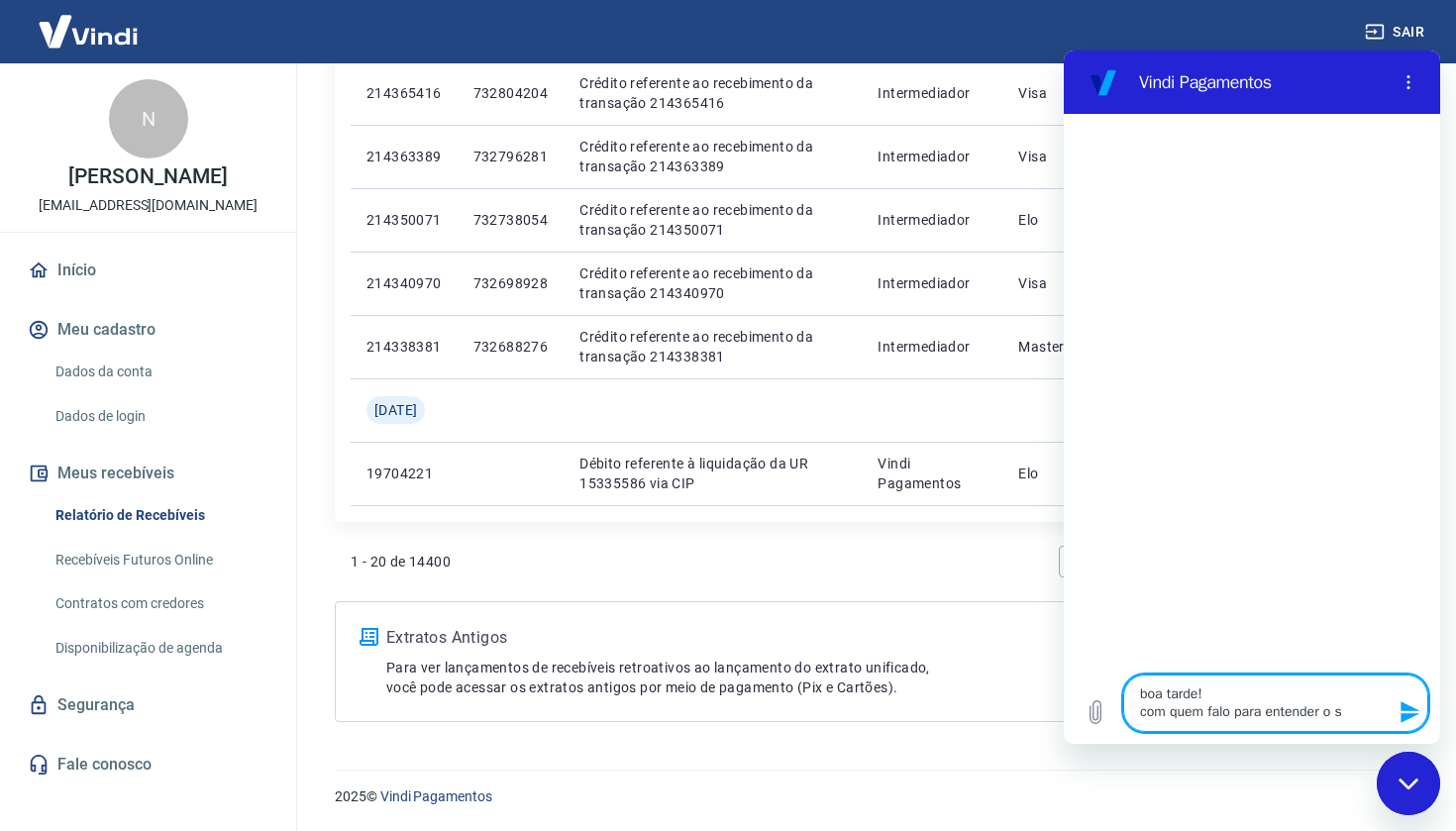 type on "boa tarde!
com quem falo para entender o si" 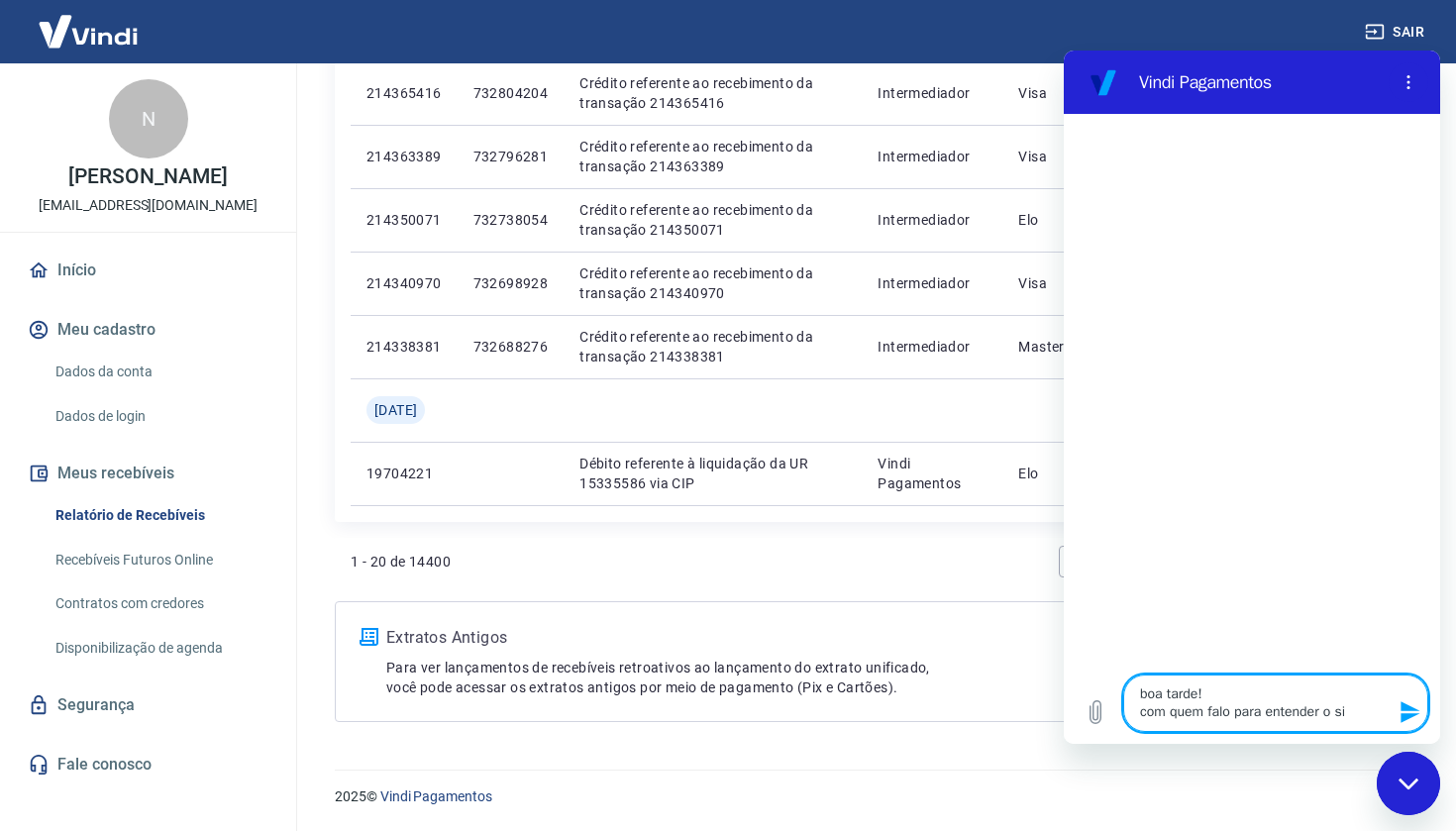 type on "boa tarde!
com quem falo para entender o sis" 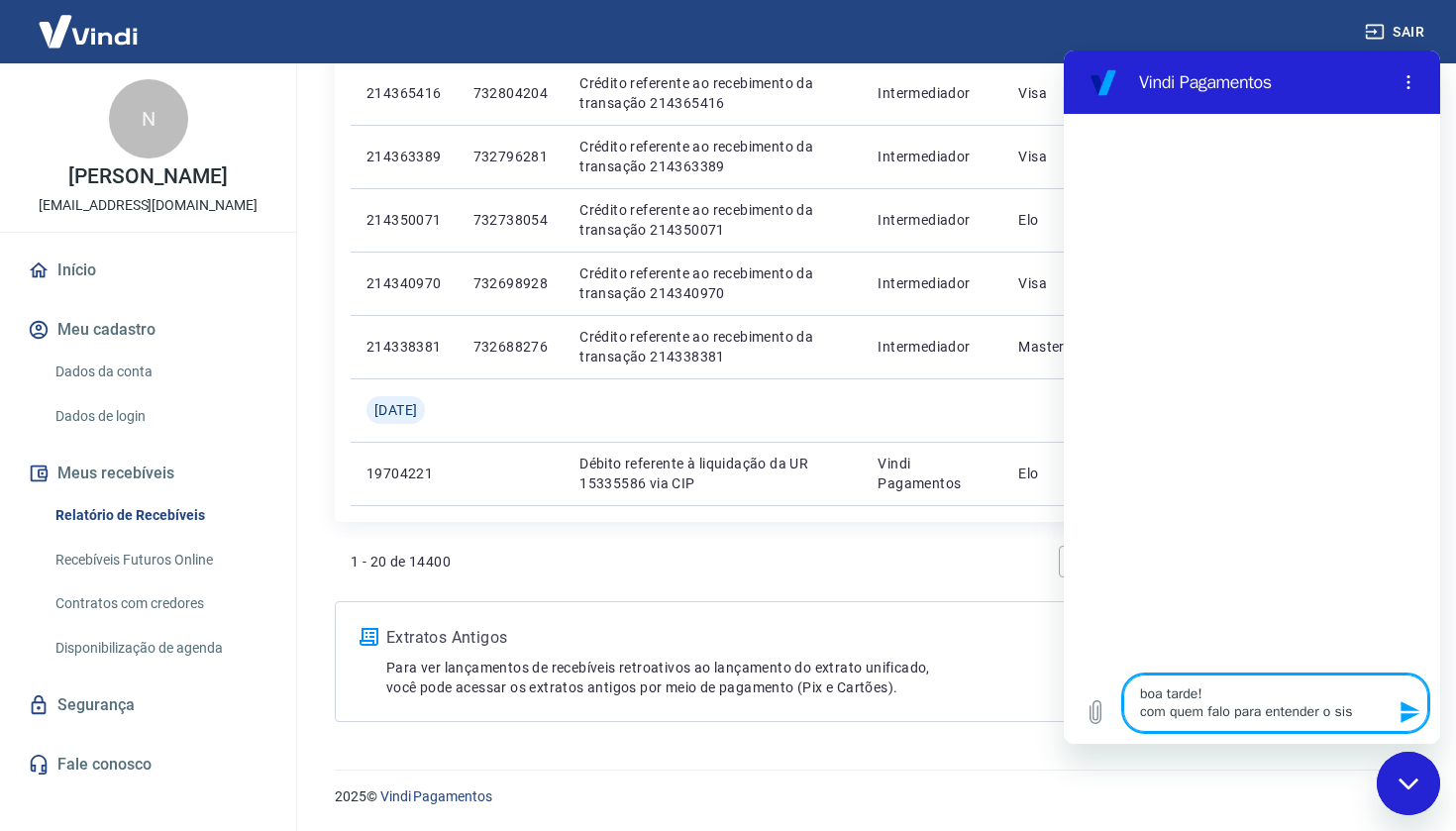 type on "boa tarde!
com quem falo para entender o sist" 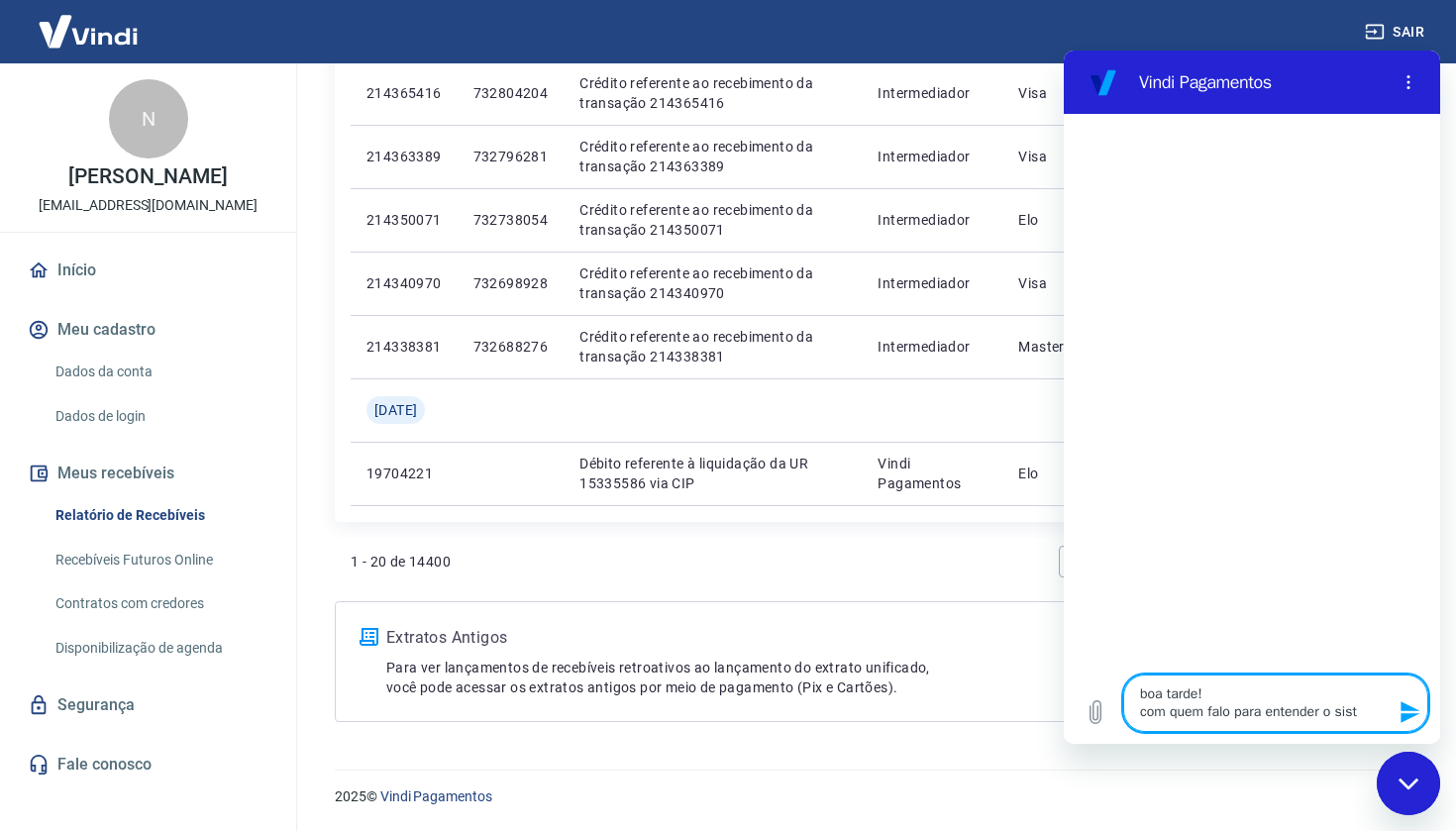 type on "boa tarde!
com quem falo para entender o siste" 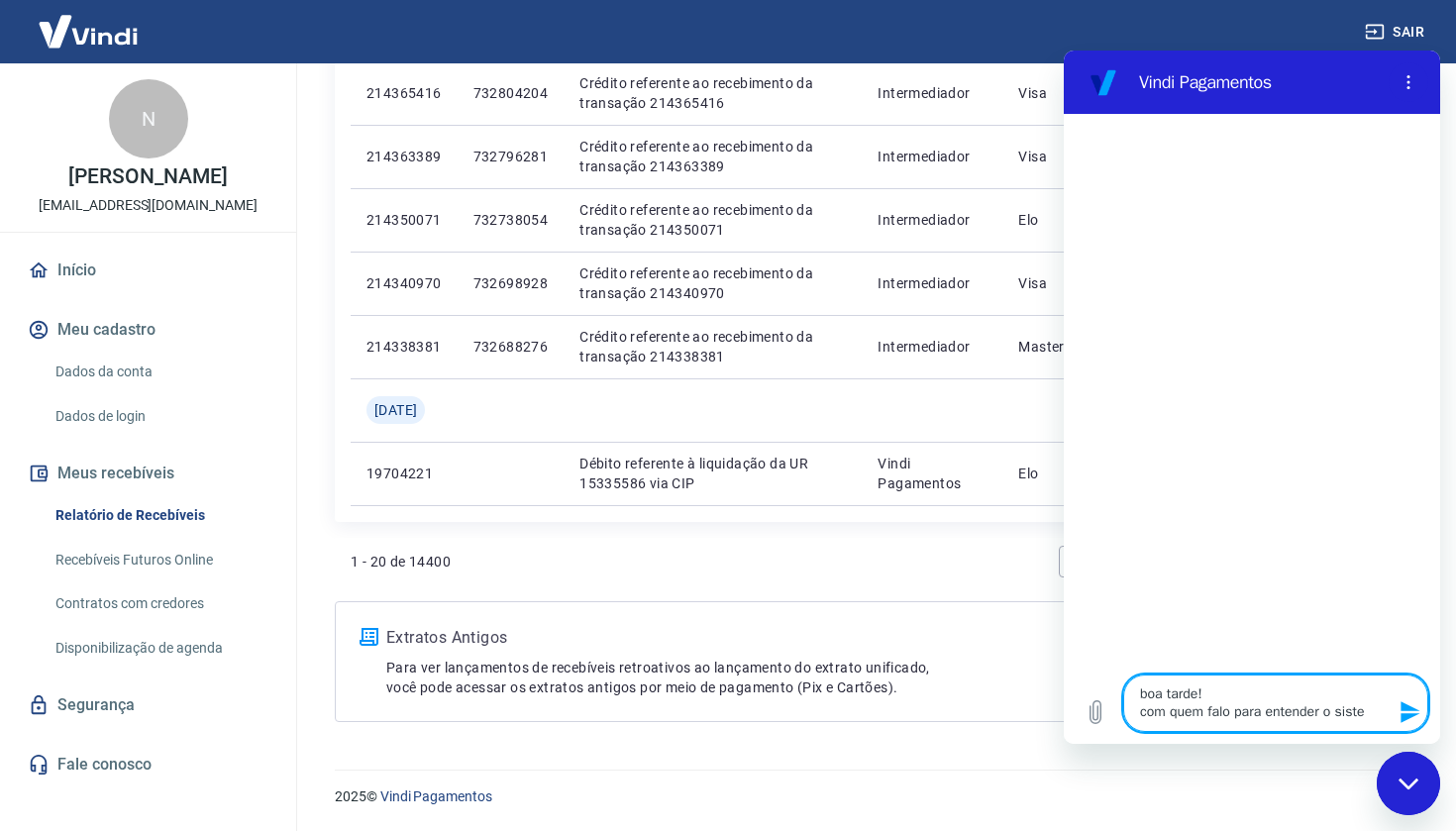 type on "boa tarde!
com quem falo para entender o sistem" 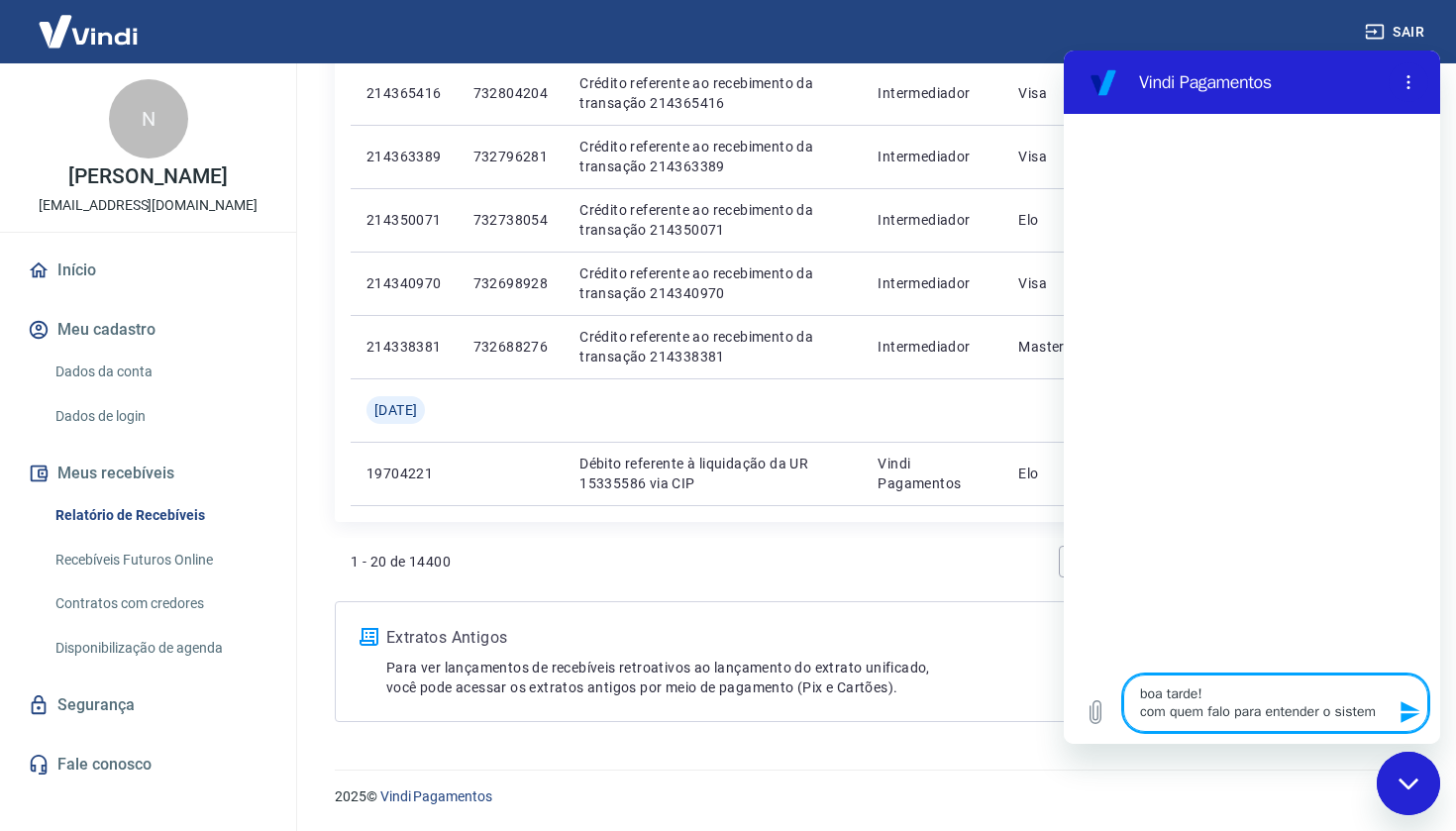 type on "boa tarde!
com quem falo para entender o sistema" 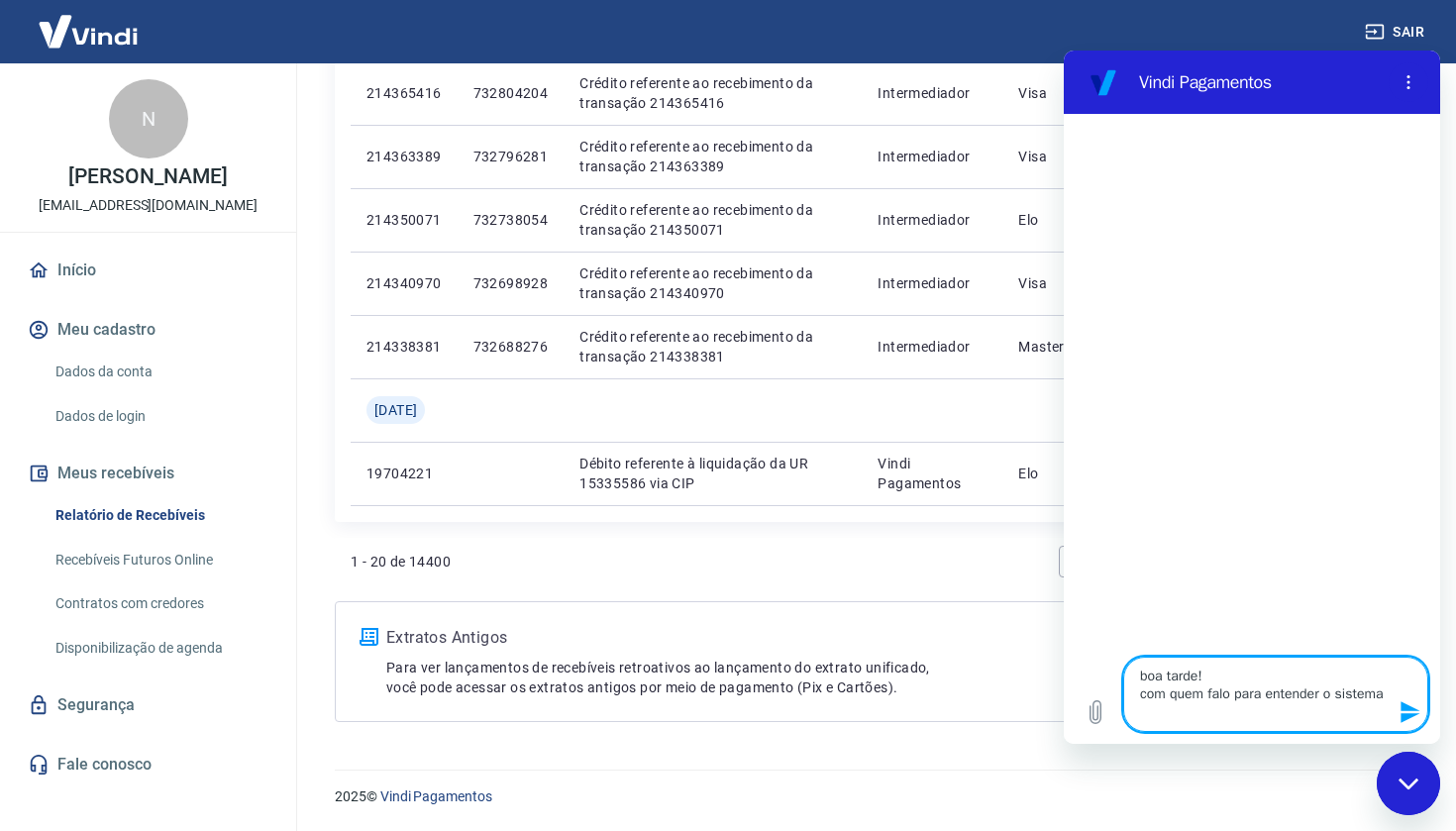 type on "boa tarde!
com quem falo para entender o sistema?" 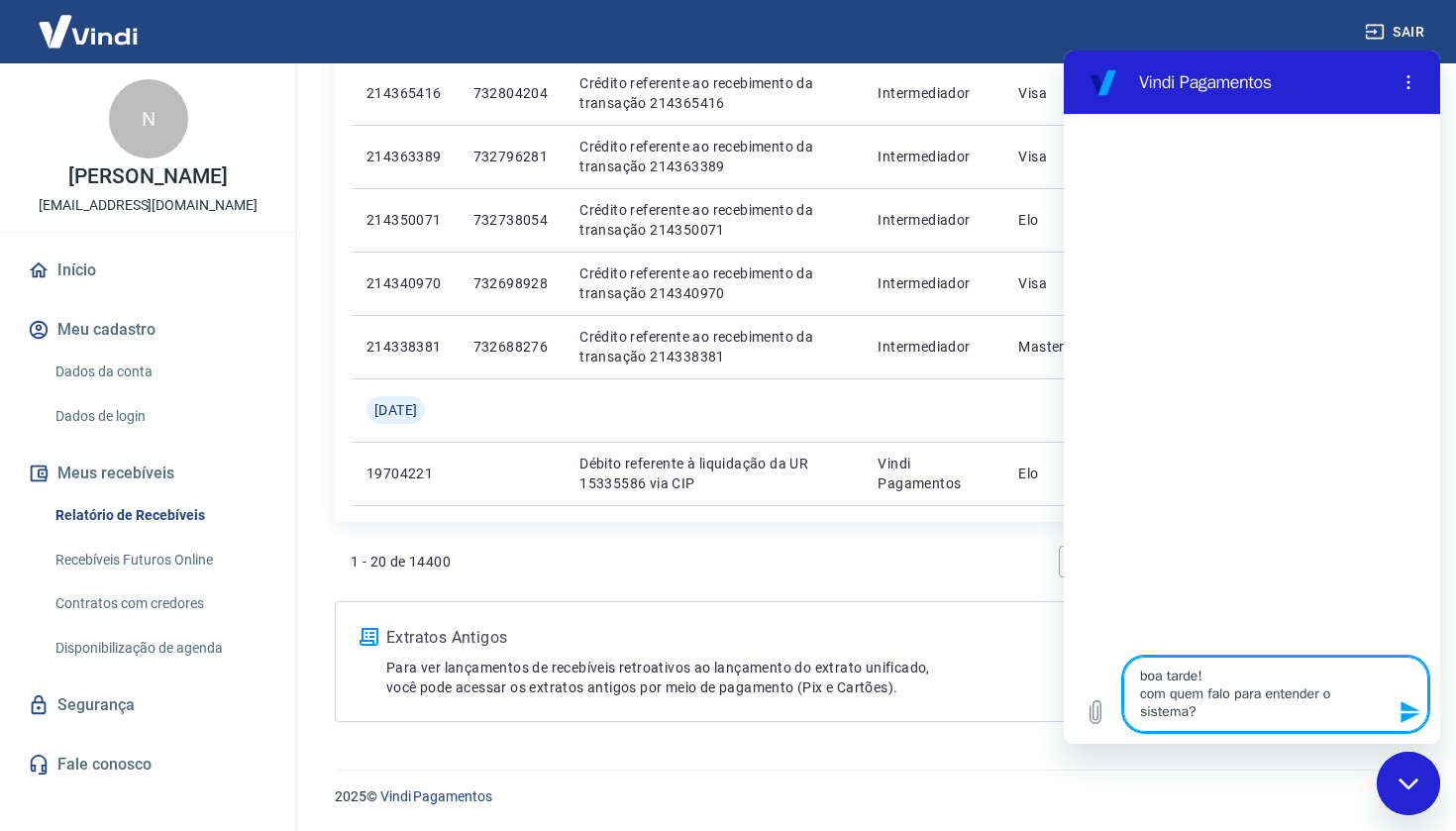type 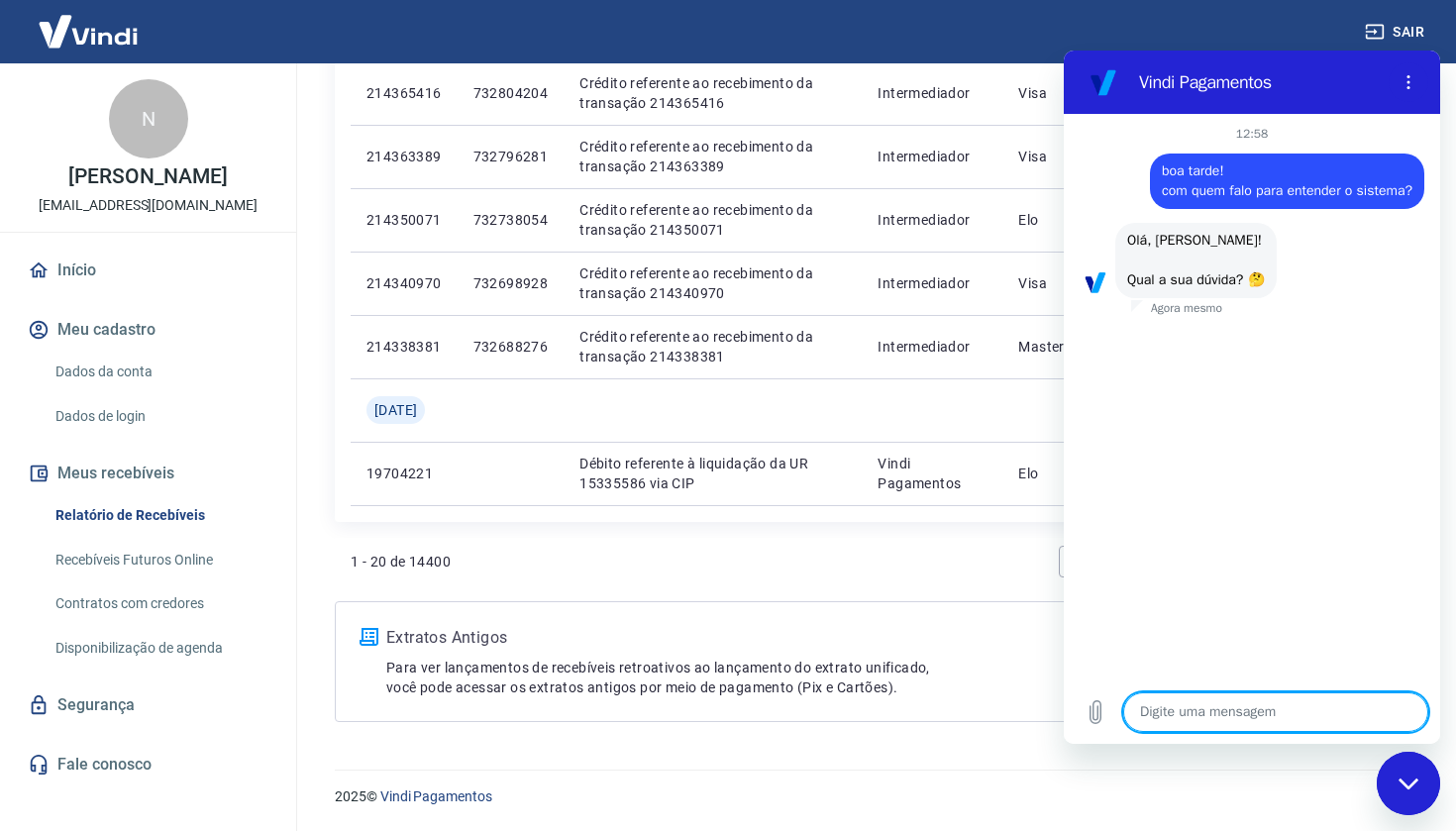 scroll, scrollTop: 25, scrollLeft: 0, axis: vertical 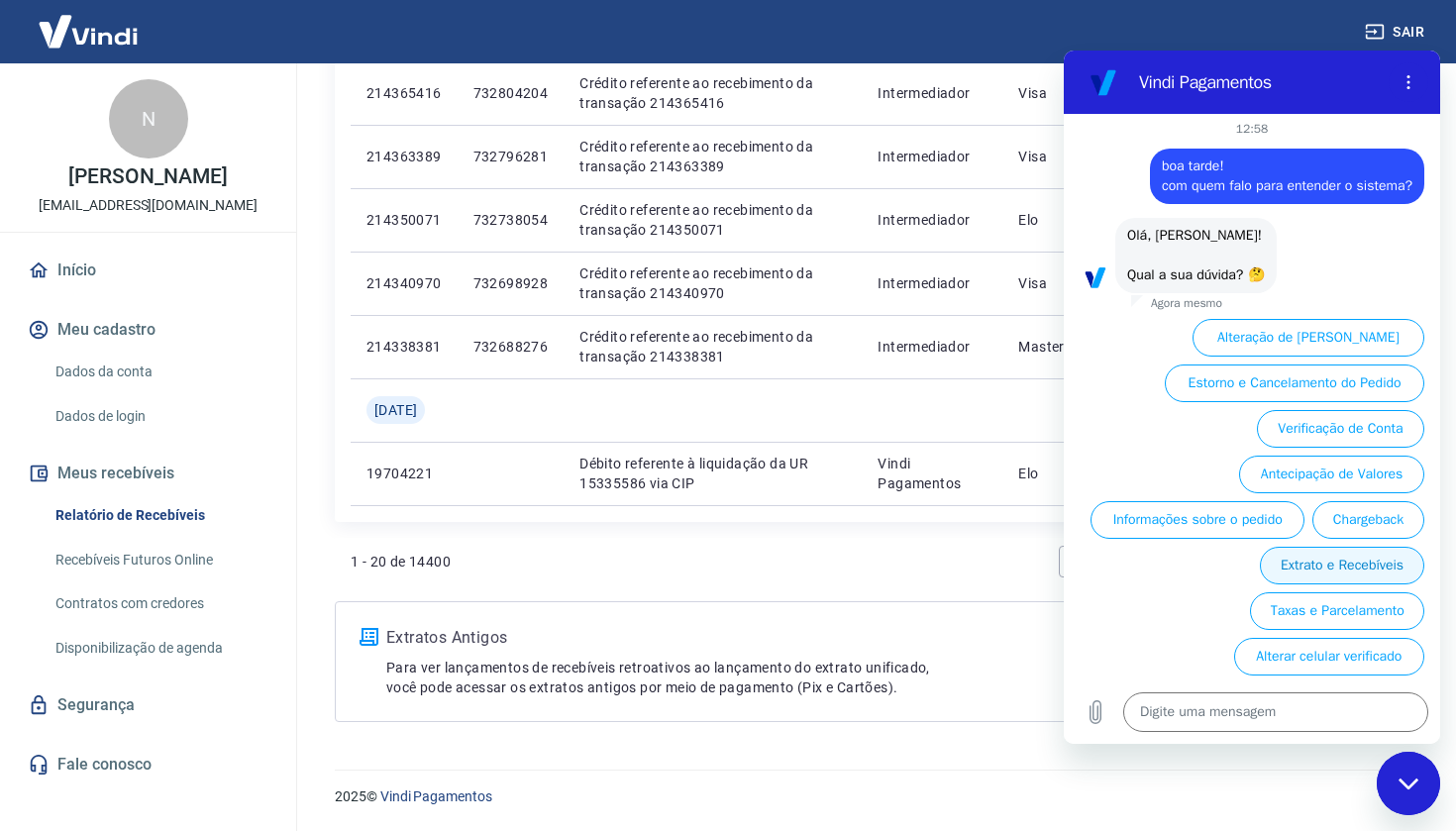 click on "Extrato e Recebíveis" at bounding box center (1342, 566) 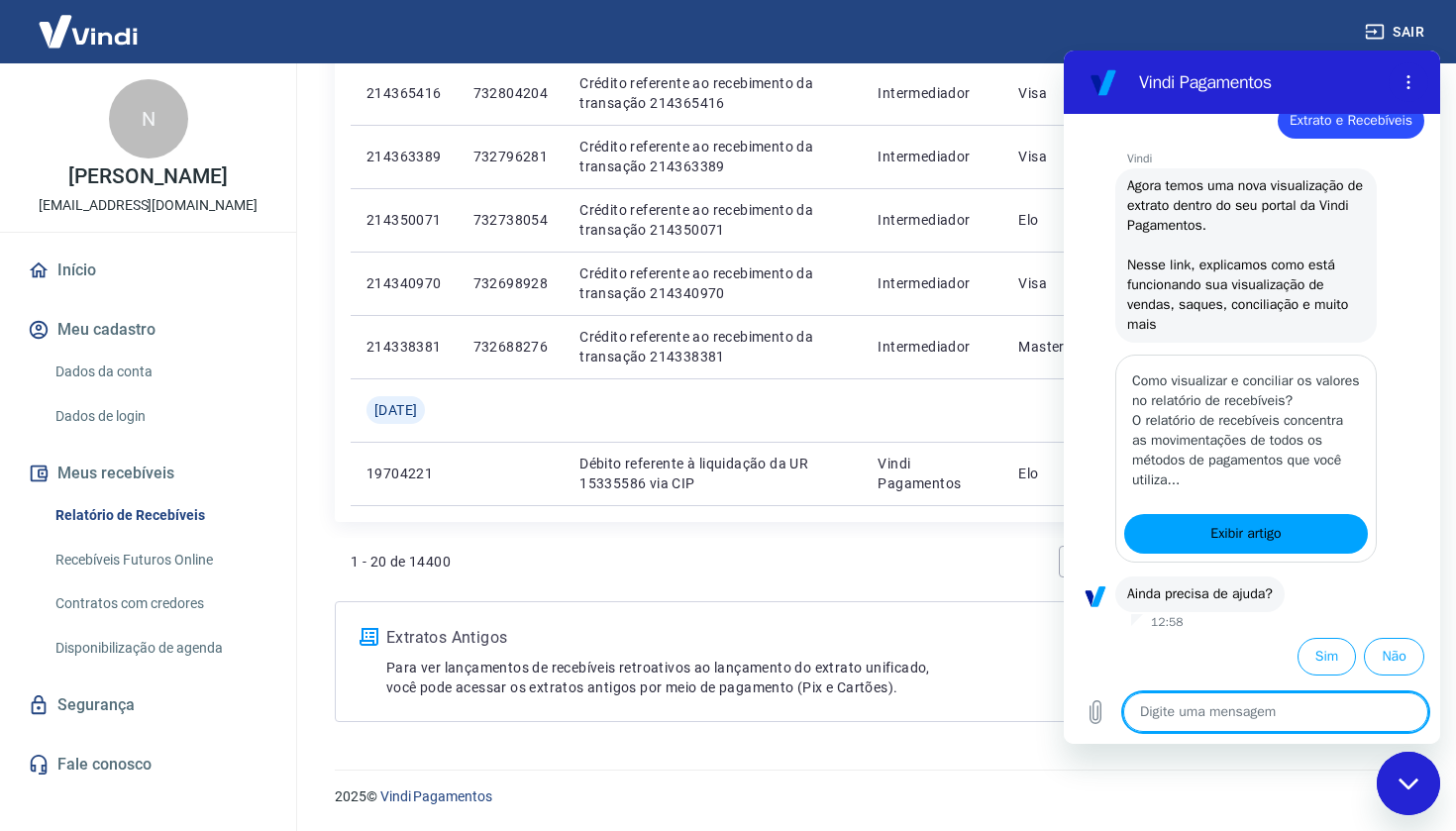 scroll, scrollTop: 247, scrollLeft: 0, axis: vertical 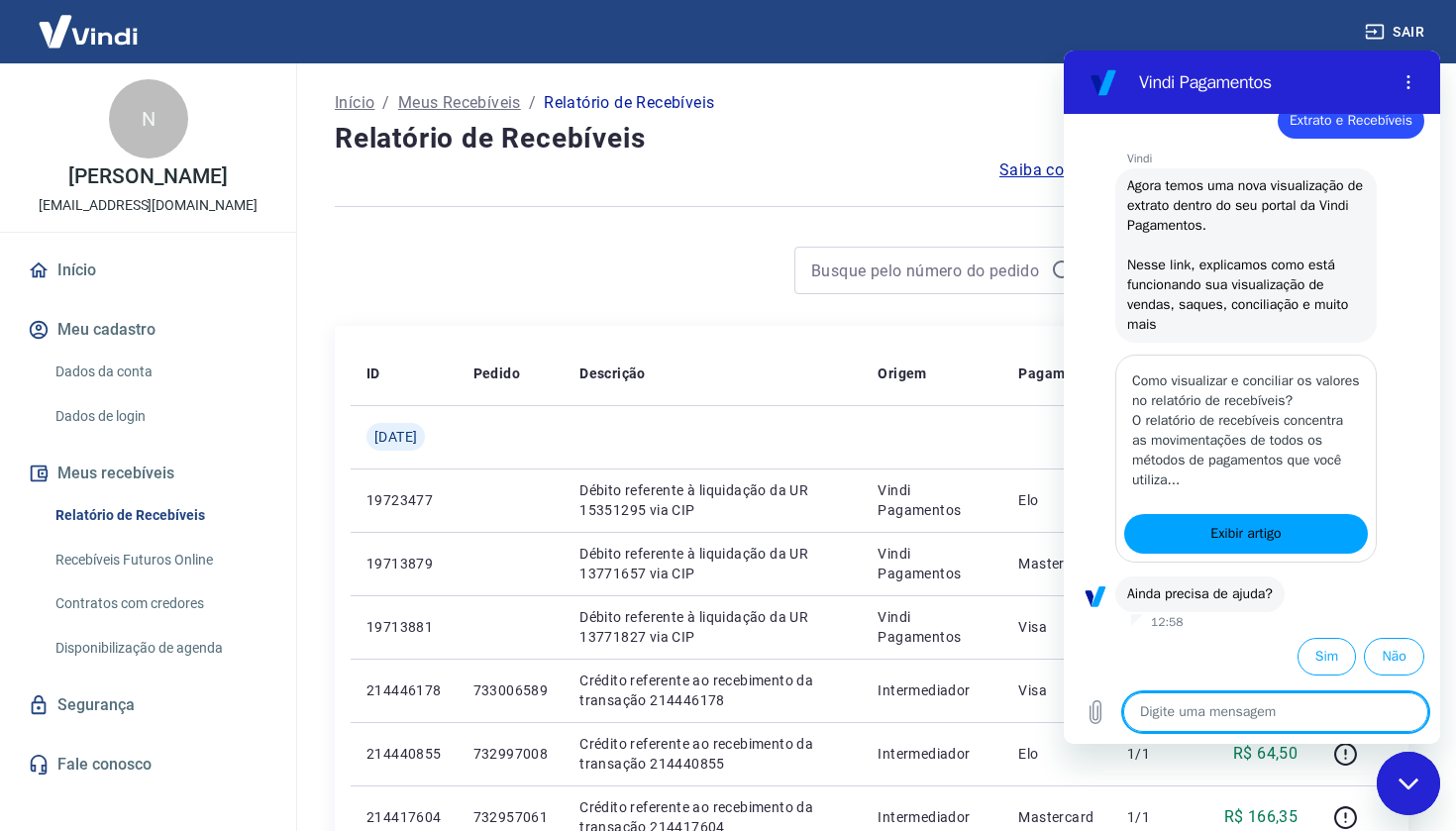 click on "Relatório de Recebíveis" at bounding box center [872, 139] 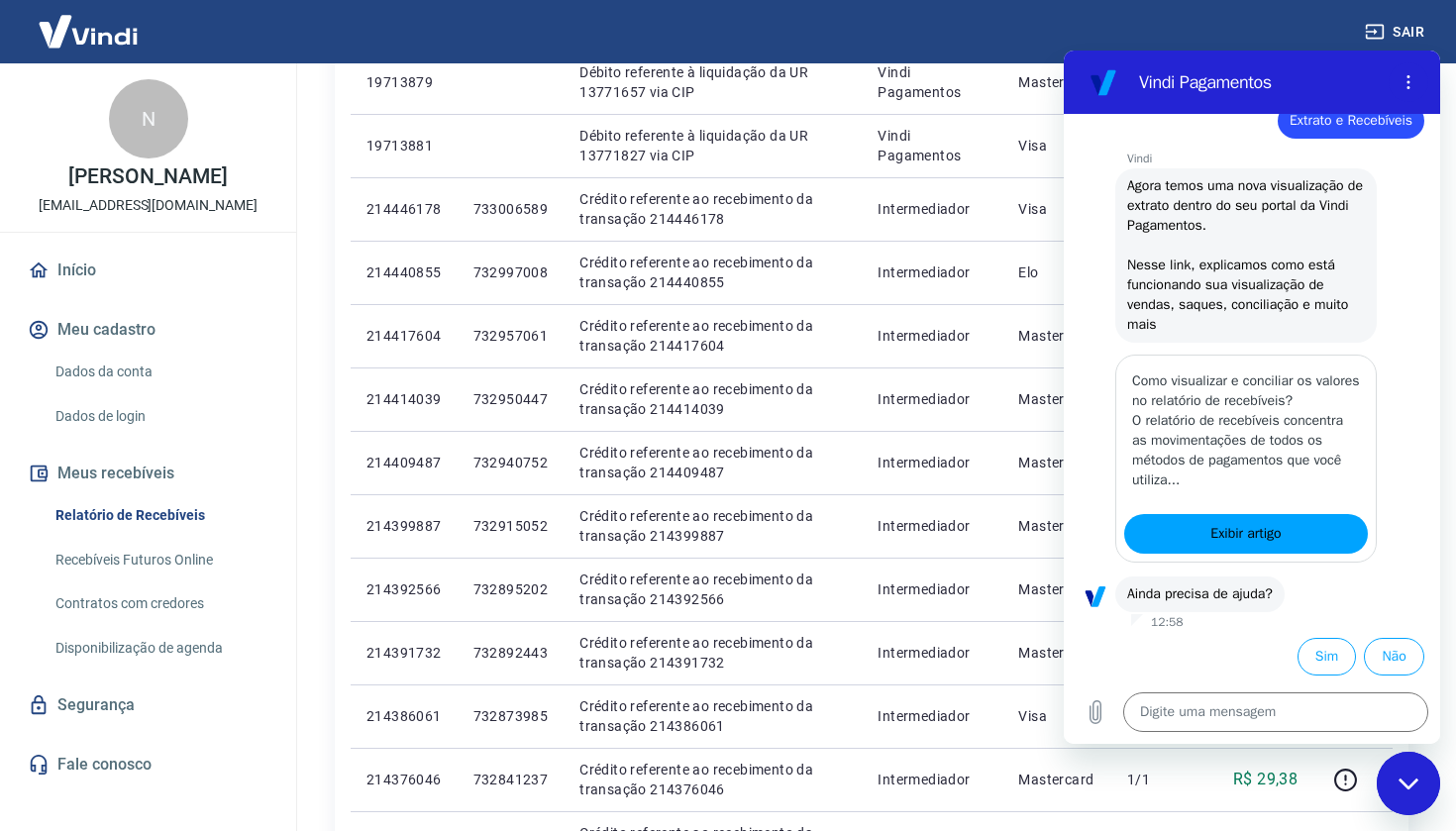 scroll, scrollTop: 553, scrollLeft: 0, axis: vertical 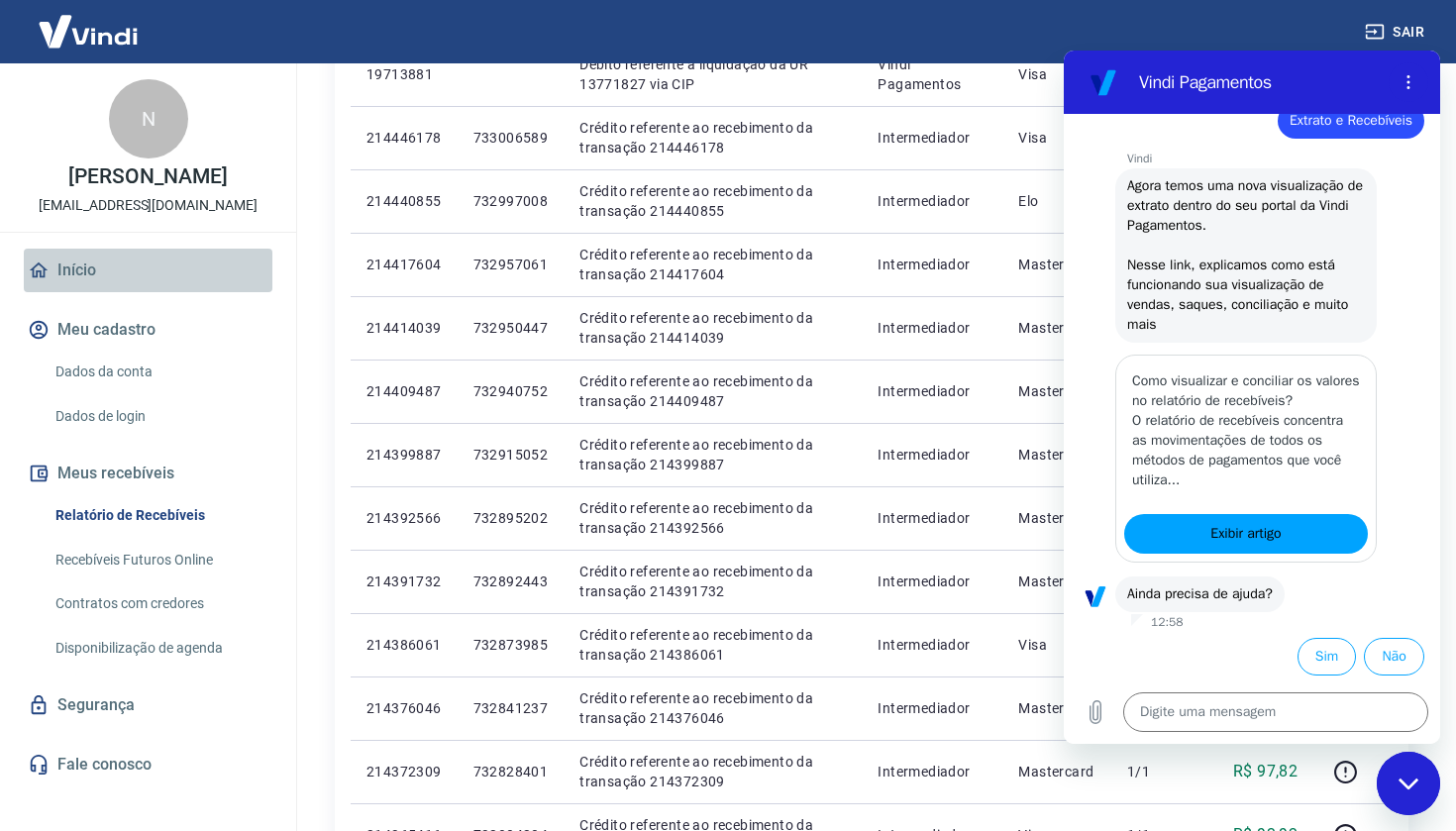 click on "Início" at bounding box center [148, 270] 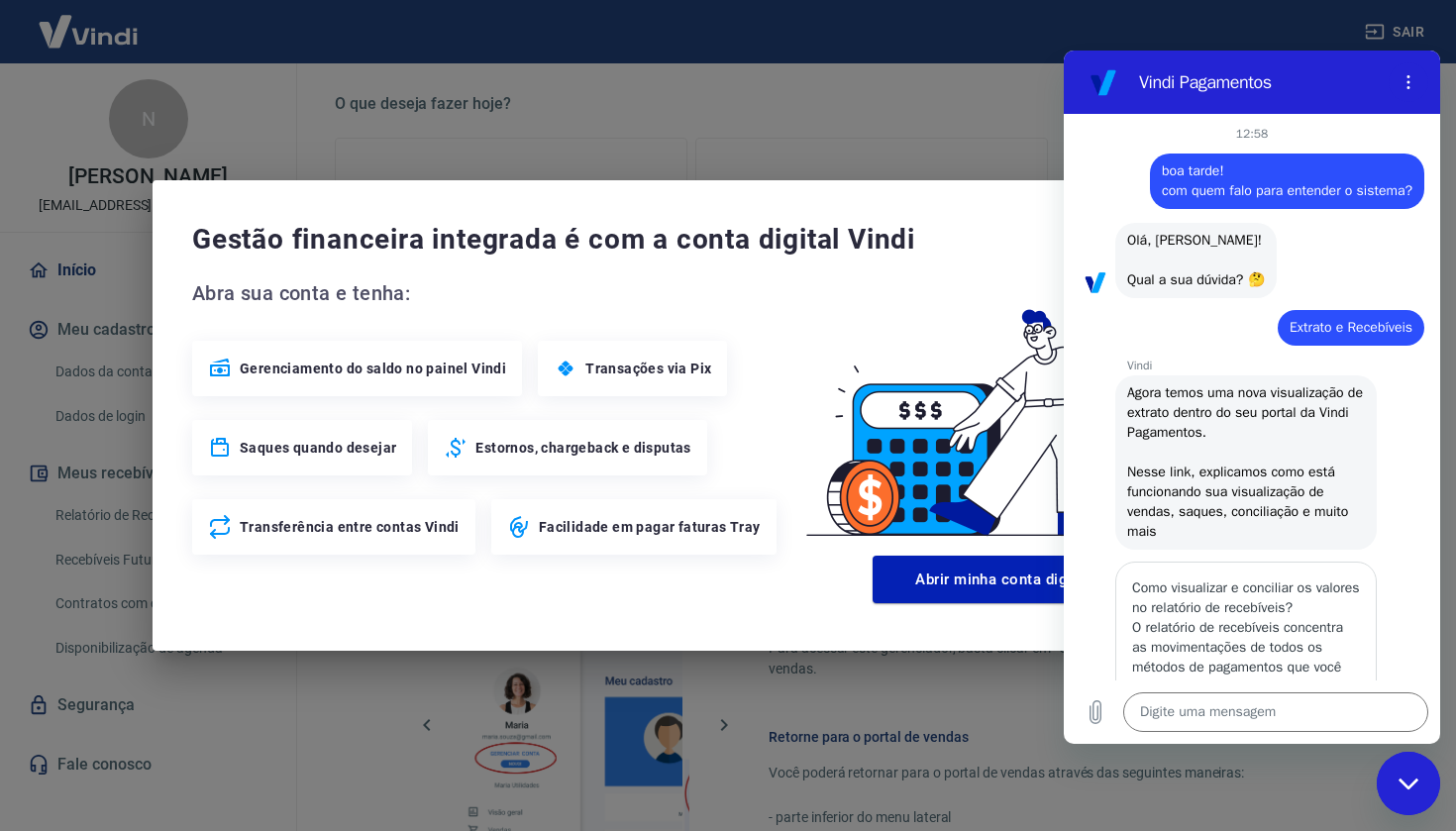 scroll, scrollTop: 0, scrollLeft: 0, axis: both 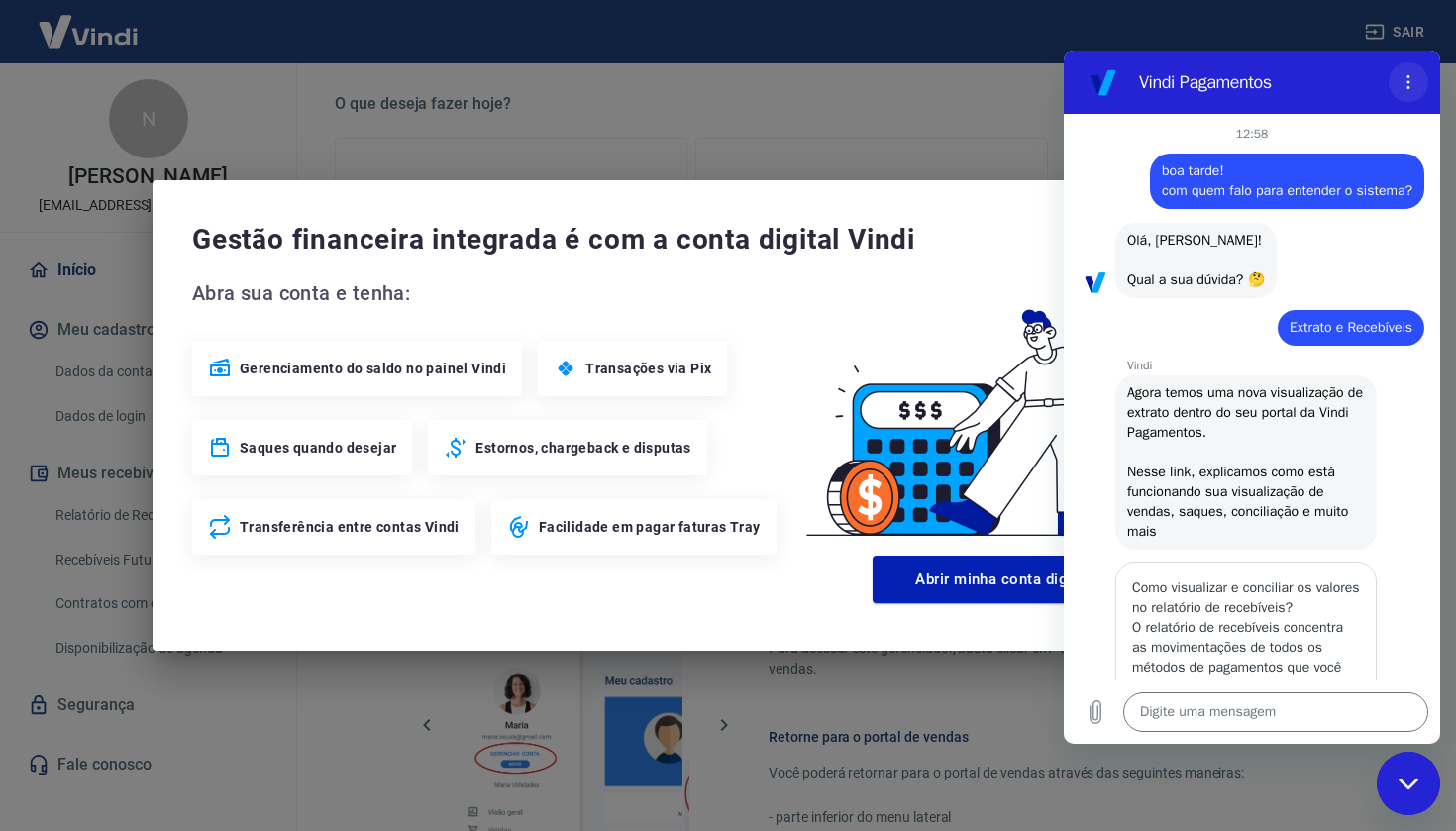 click 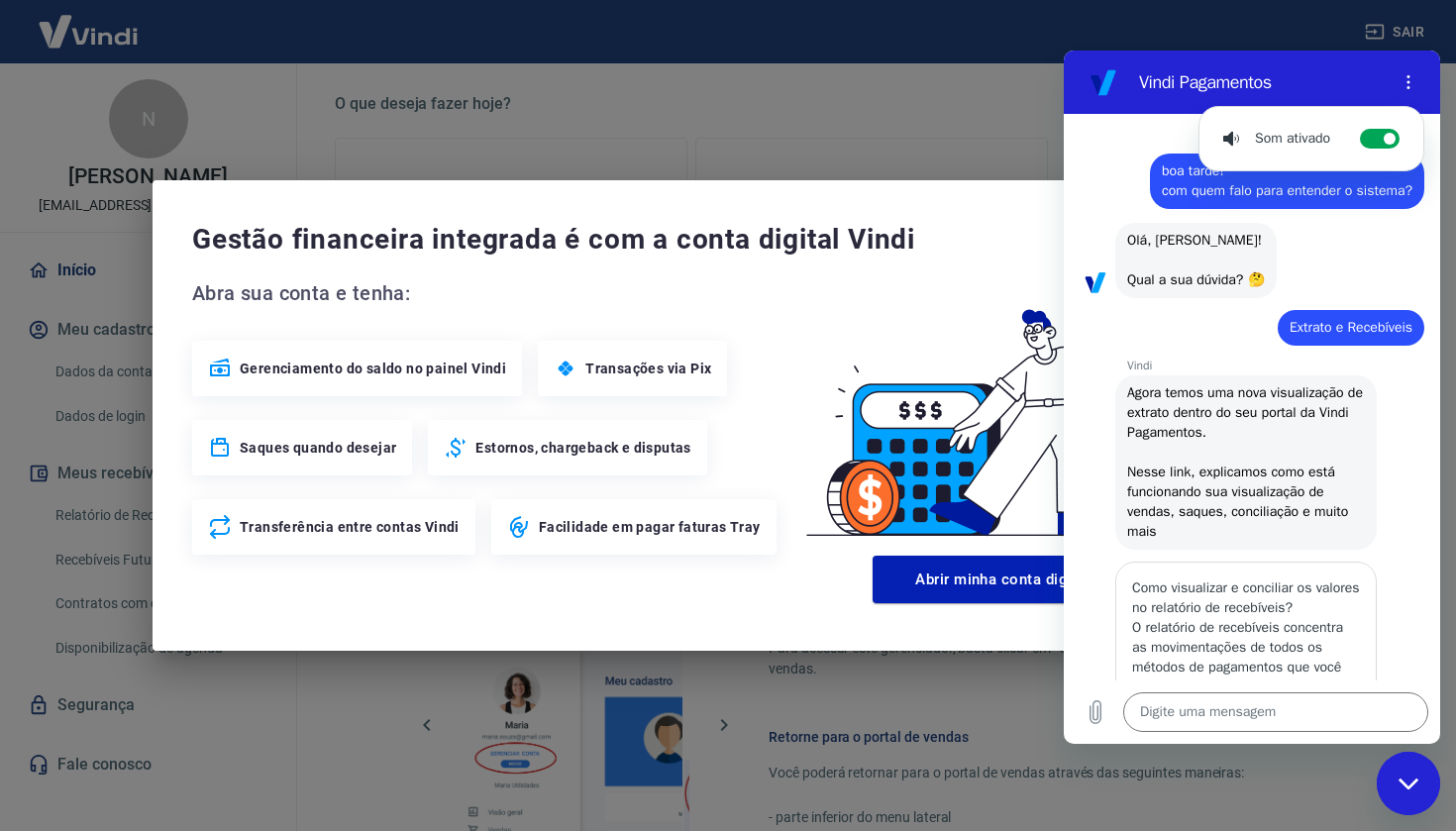 click on "Gestão financeira integrada é com a conta digital Vindi Abra sua conta e tenha: Gerenciamento do saldo no painel Vindi Transações via Pix Saques quando desejar Estornos, chargeback e disputas Transferência entre contas Vindi Facilidade em pagar faturas Tray Abrir minha conta digital Vindi" at bounding box center (728, 415) 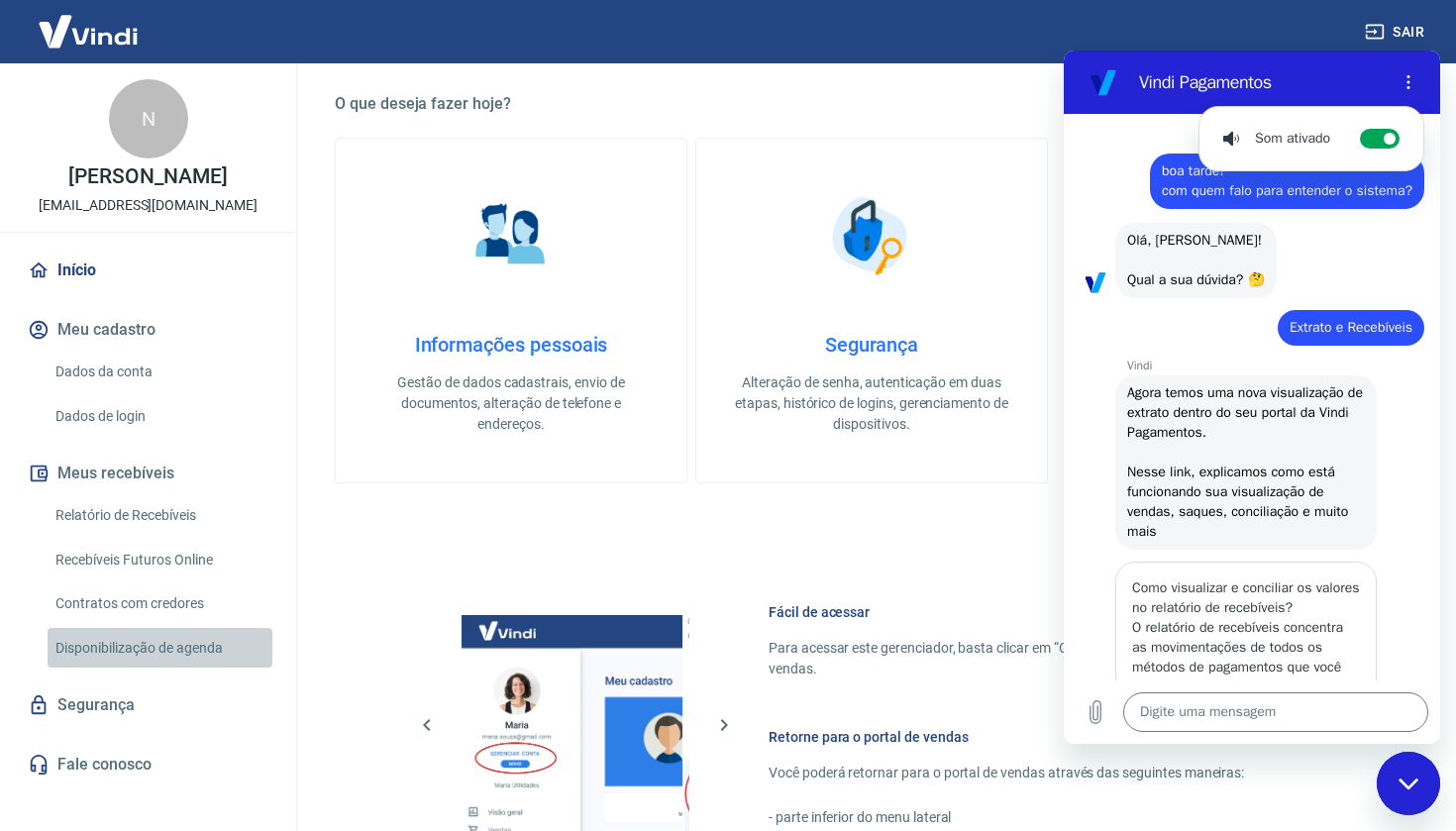click on "Disponibilização de agenda" at bounding box center [159, 648] 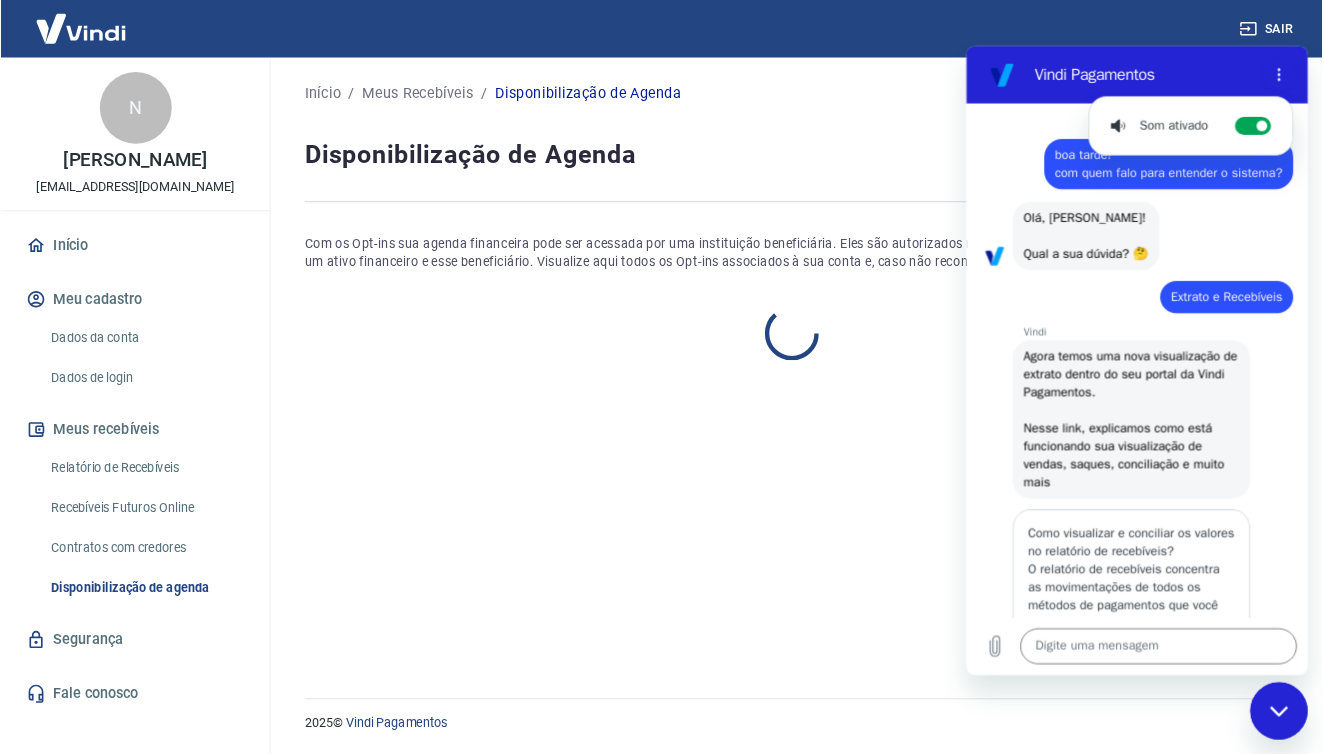 scroll, scrollTop: 0, scrollLeft: 0, axis: both 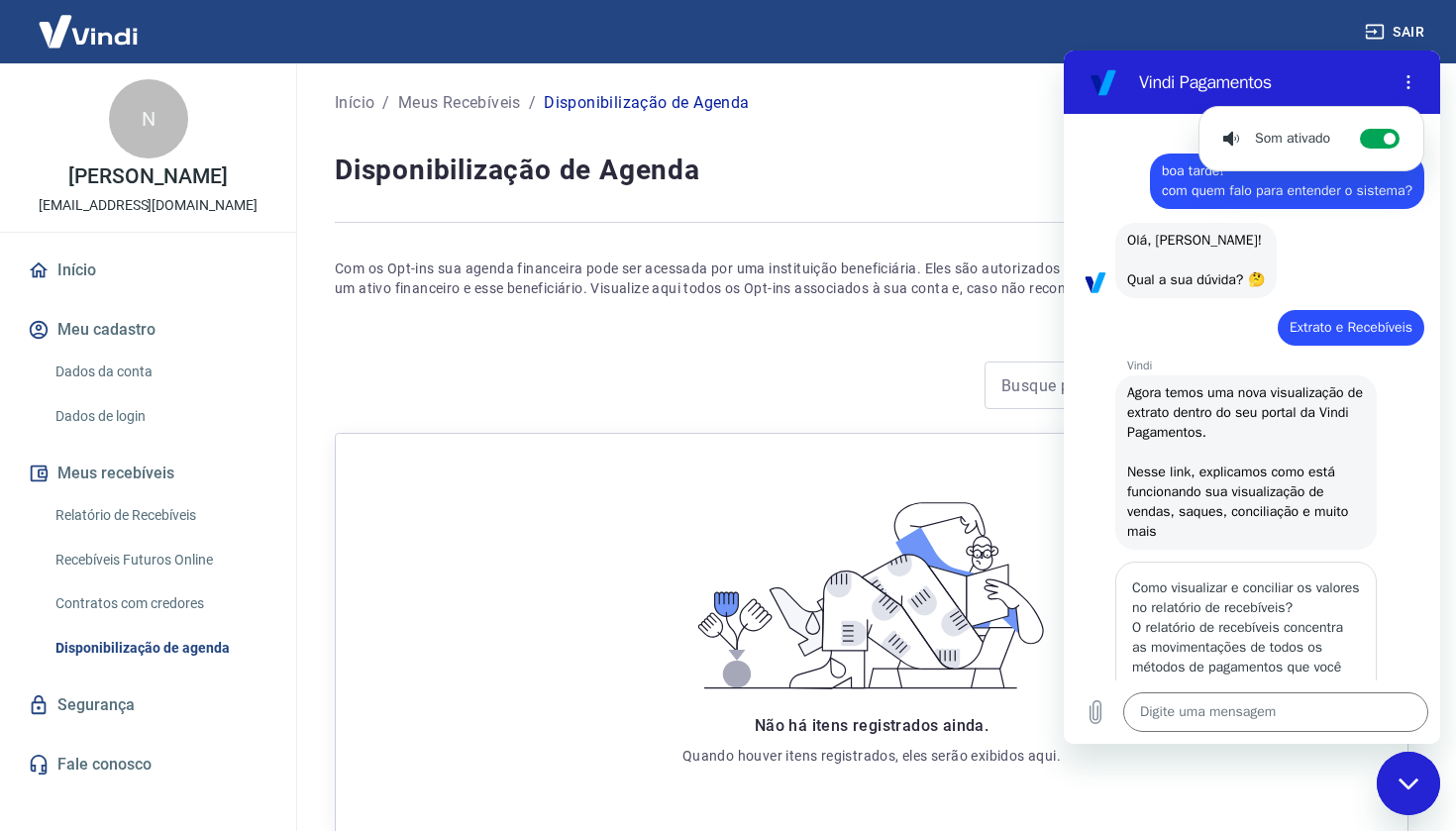 click on "Recebíveis Futuros Online" at bounding box center [159, 560] 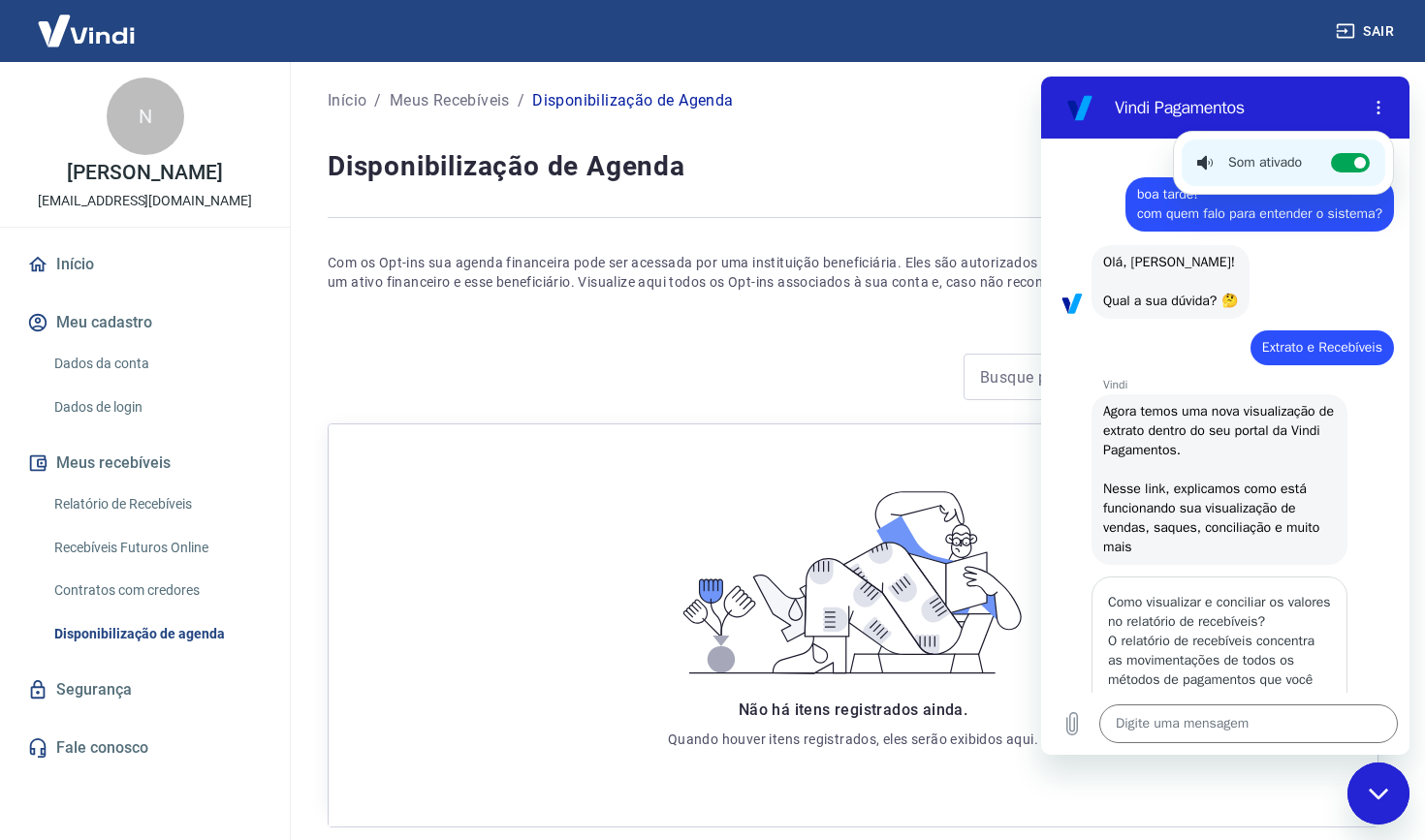 click on "Início / Meus Recebíveis / Disponibilização de Agenda Disponibilização de Agenda Com os Opt-ins sua agenda financeira pode ser acessada por uma instituição beneficiária. Eles são autorizados mediante contratos estabelecidos entre o titular de um ativo financeiro e esse beneficiário. Visualize aqui todos os Opt-ins associados à sua conta e, caso não reconheça o beneficiário, solicite uma contestação. Filtros Não há itens registrados ainda. Quando houver itens registrados, eles serão exibidos aqui." at bounding box center (853, 456) 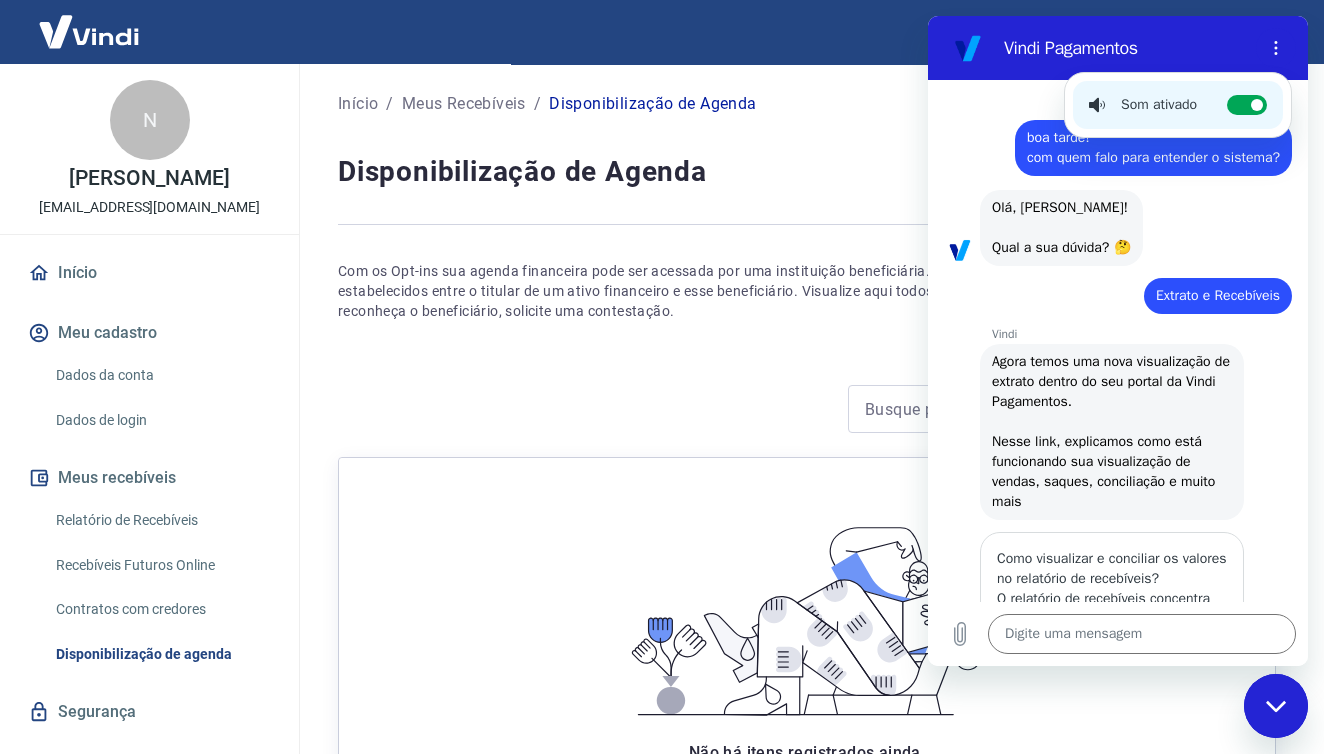 type on "x" 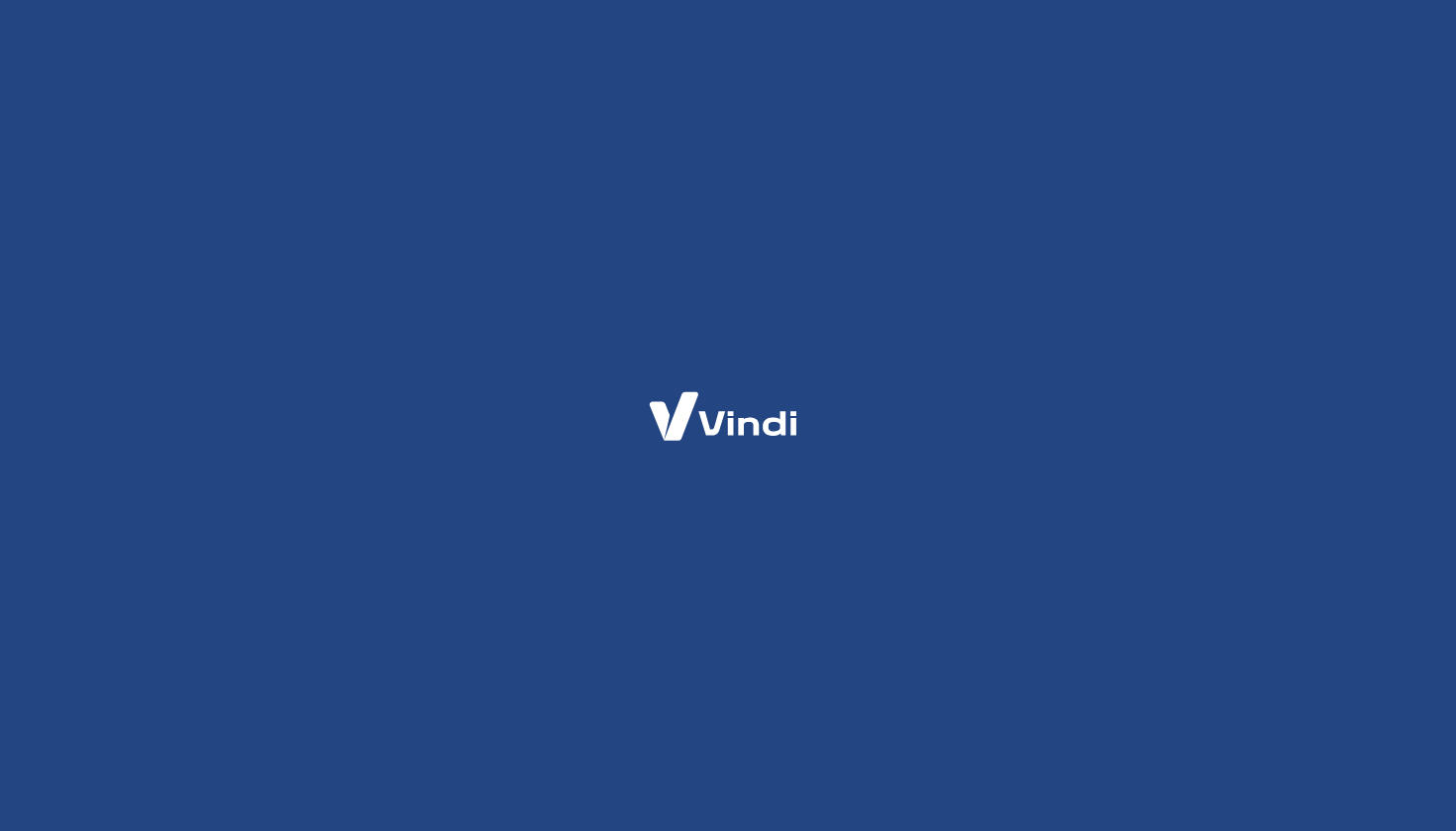 scroll, scrollTop: 0, scrollLeft: 0, axis: both 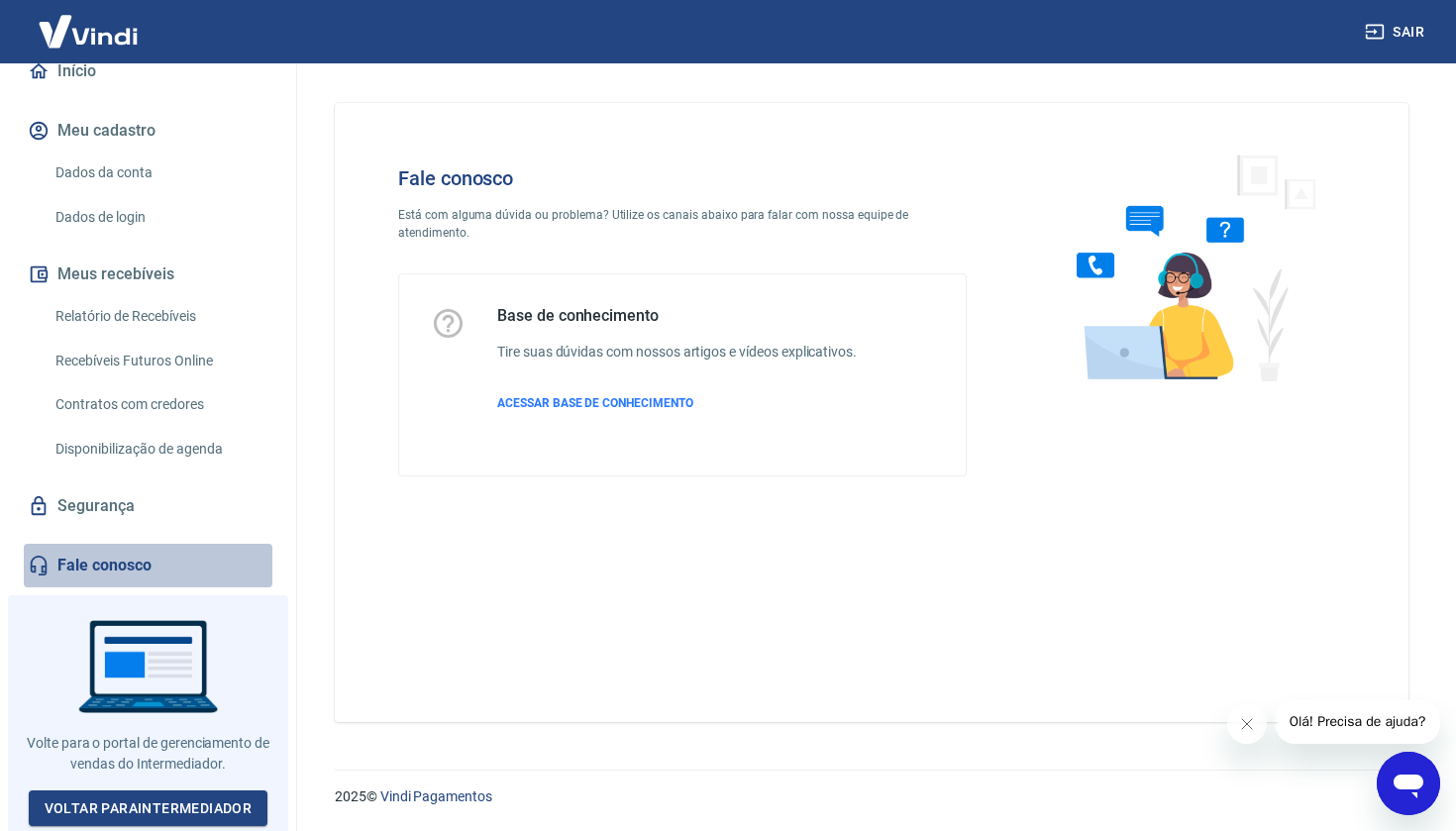 click on "Fale conosco" at bounding box center [148, 566] 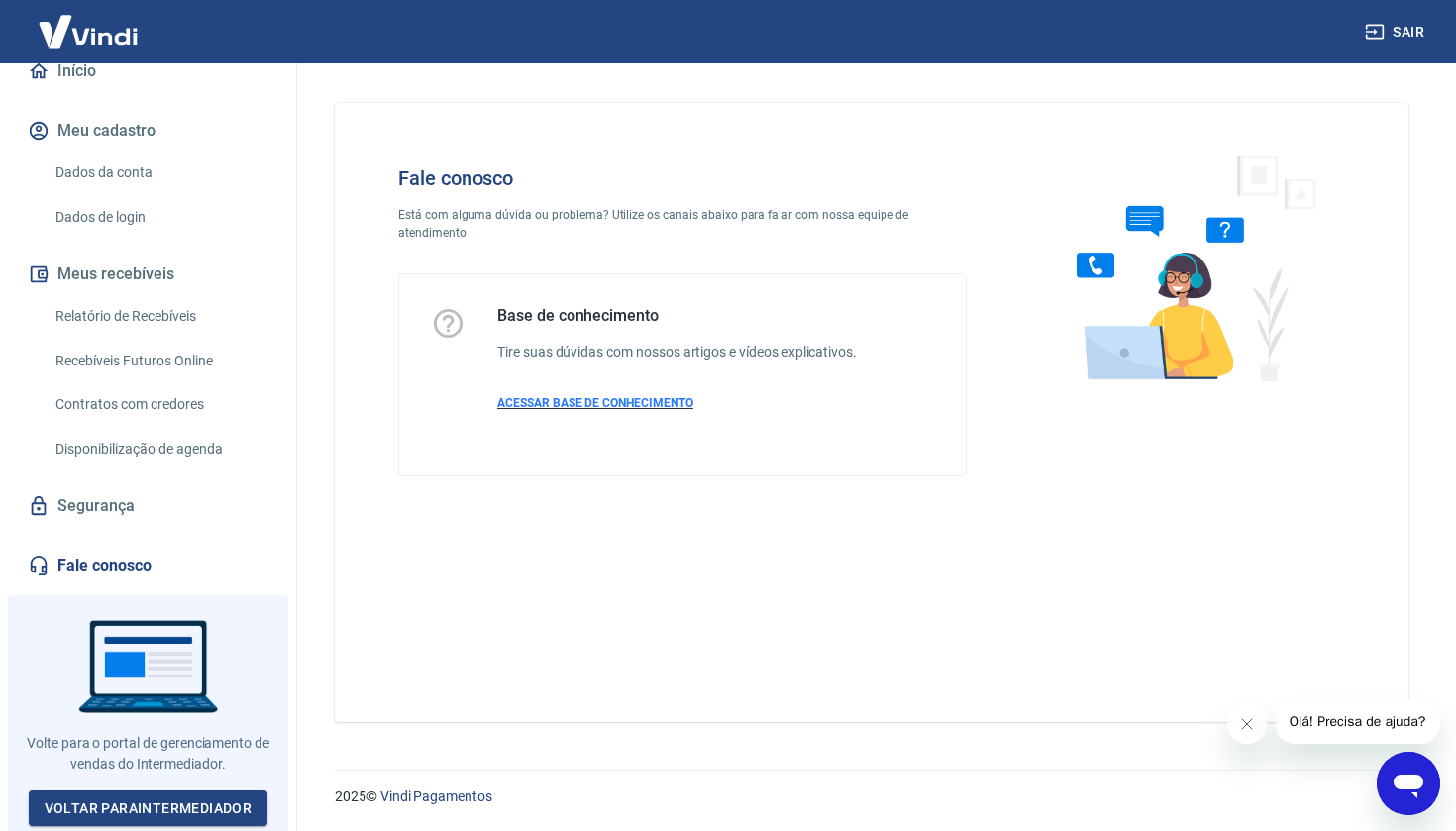 click on "ACESSAR BASE DE CONHECIMENTO" at bounding box center (595, 403) 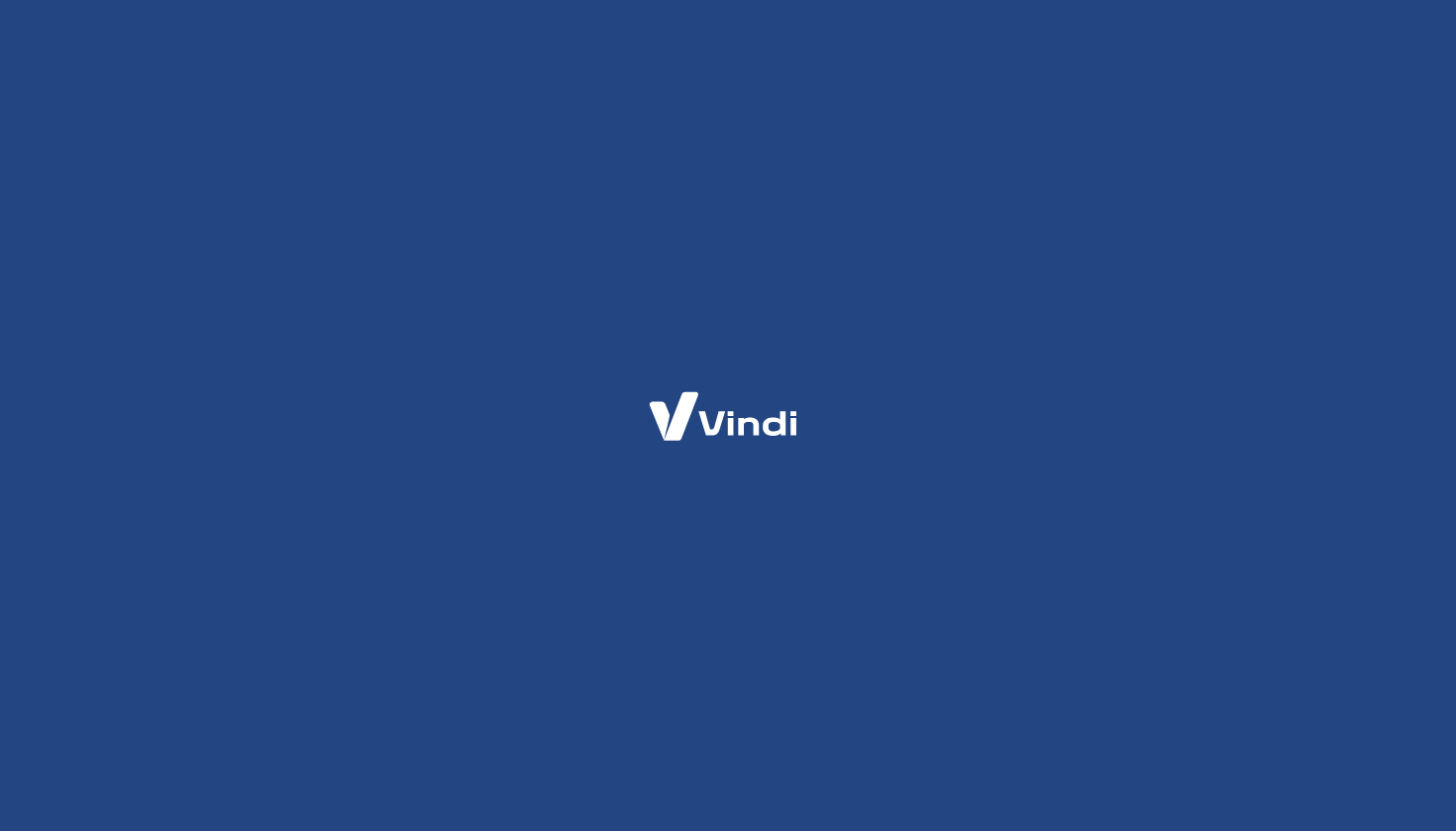 scroll, scrollTop: 0, scrollLeft: 0, axis: both 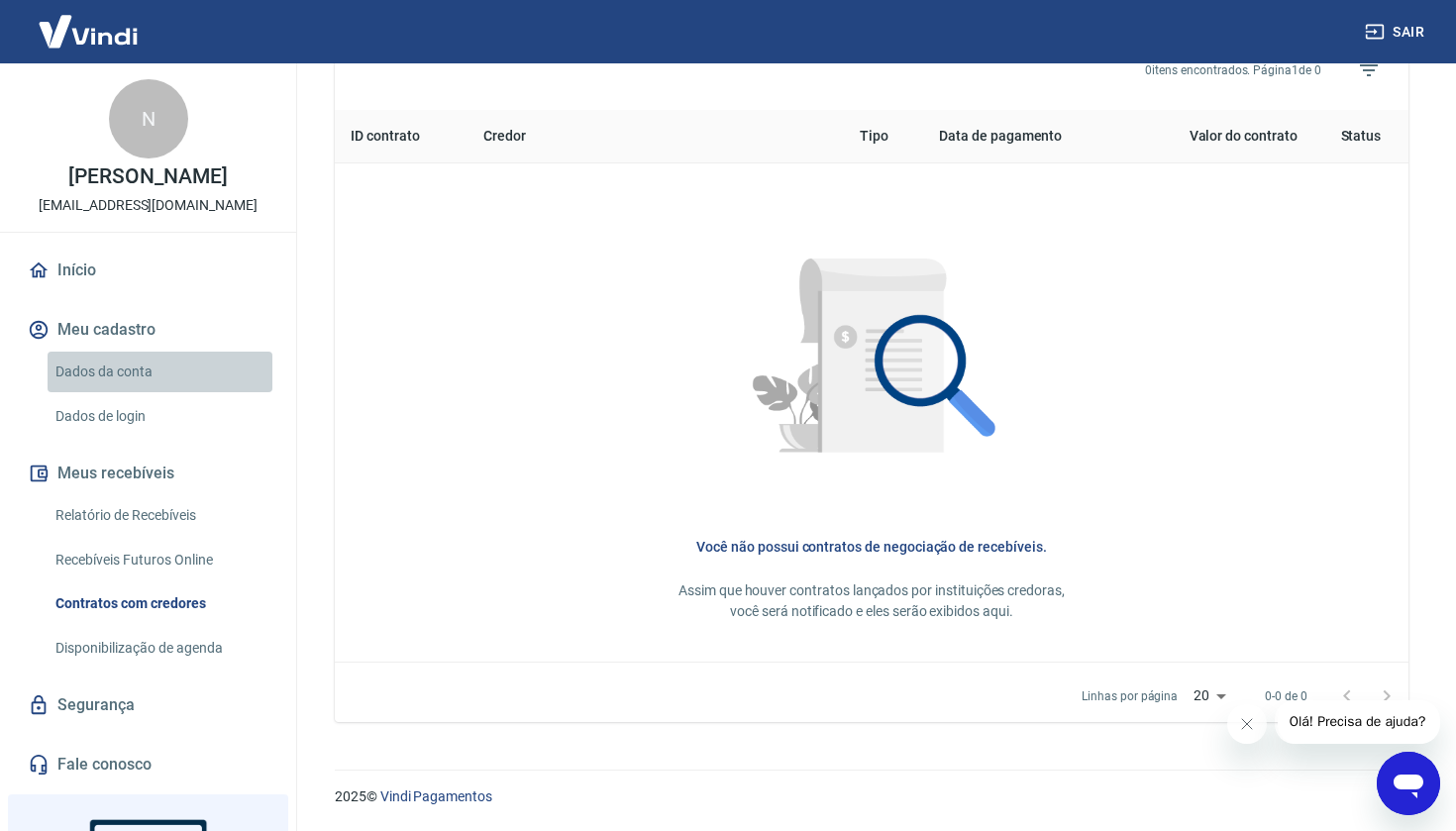 click on "Dados da conta" at bounding box center [159, 371] 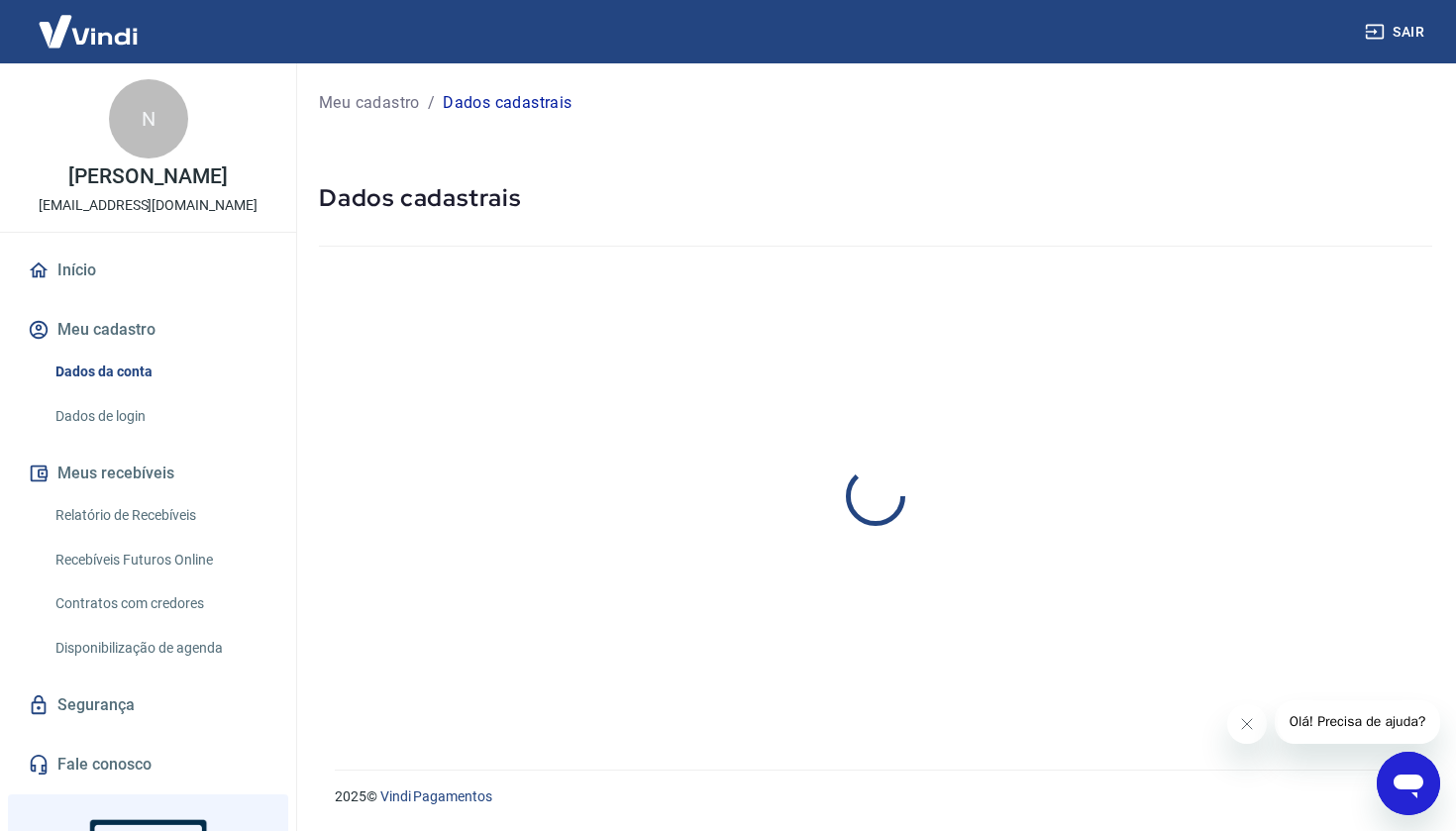 scroll, scrollTop: 0, scrollLeft: 0, axis: both 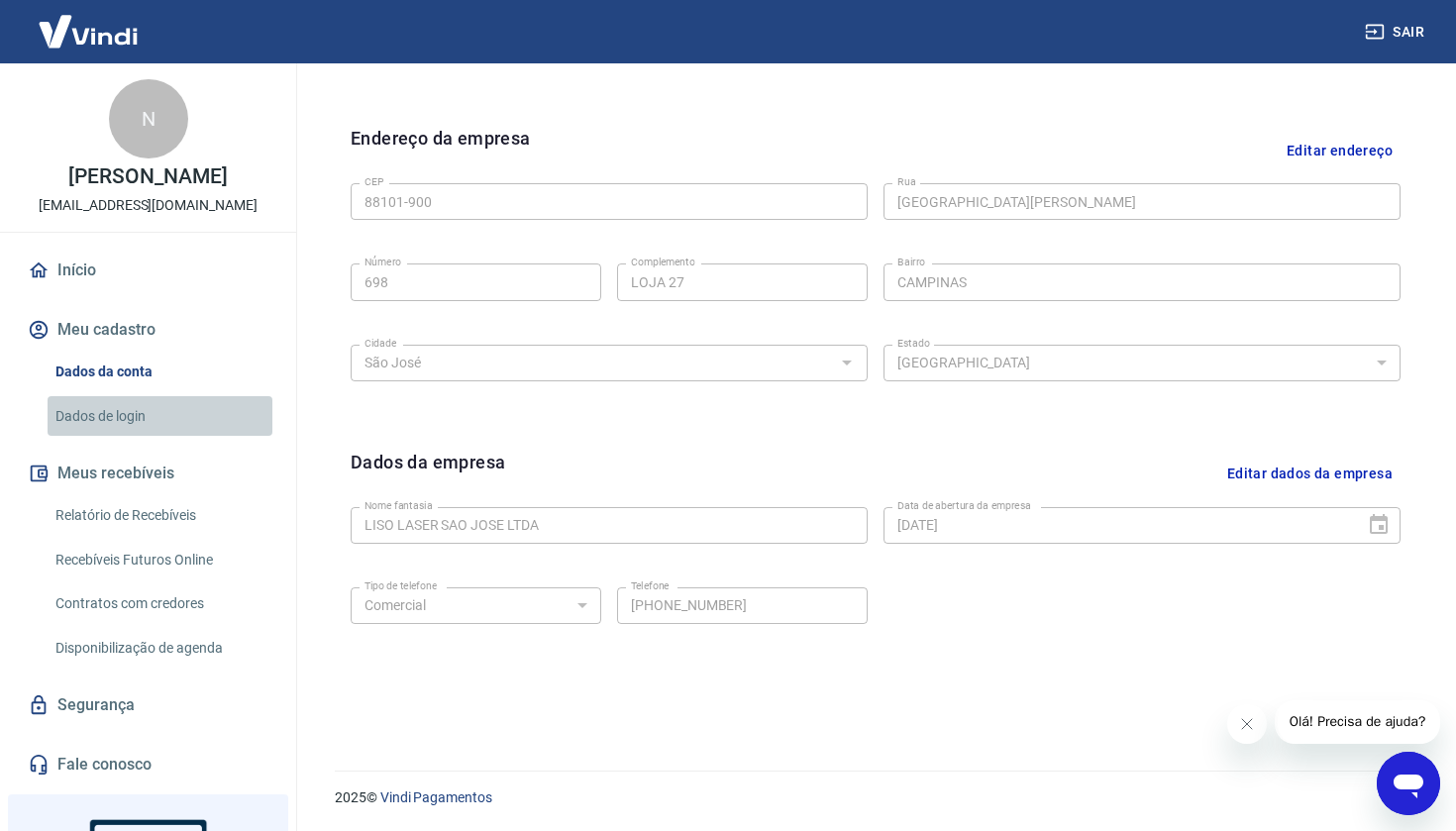 click on "Dados de login" at bounding box center [159, 416] 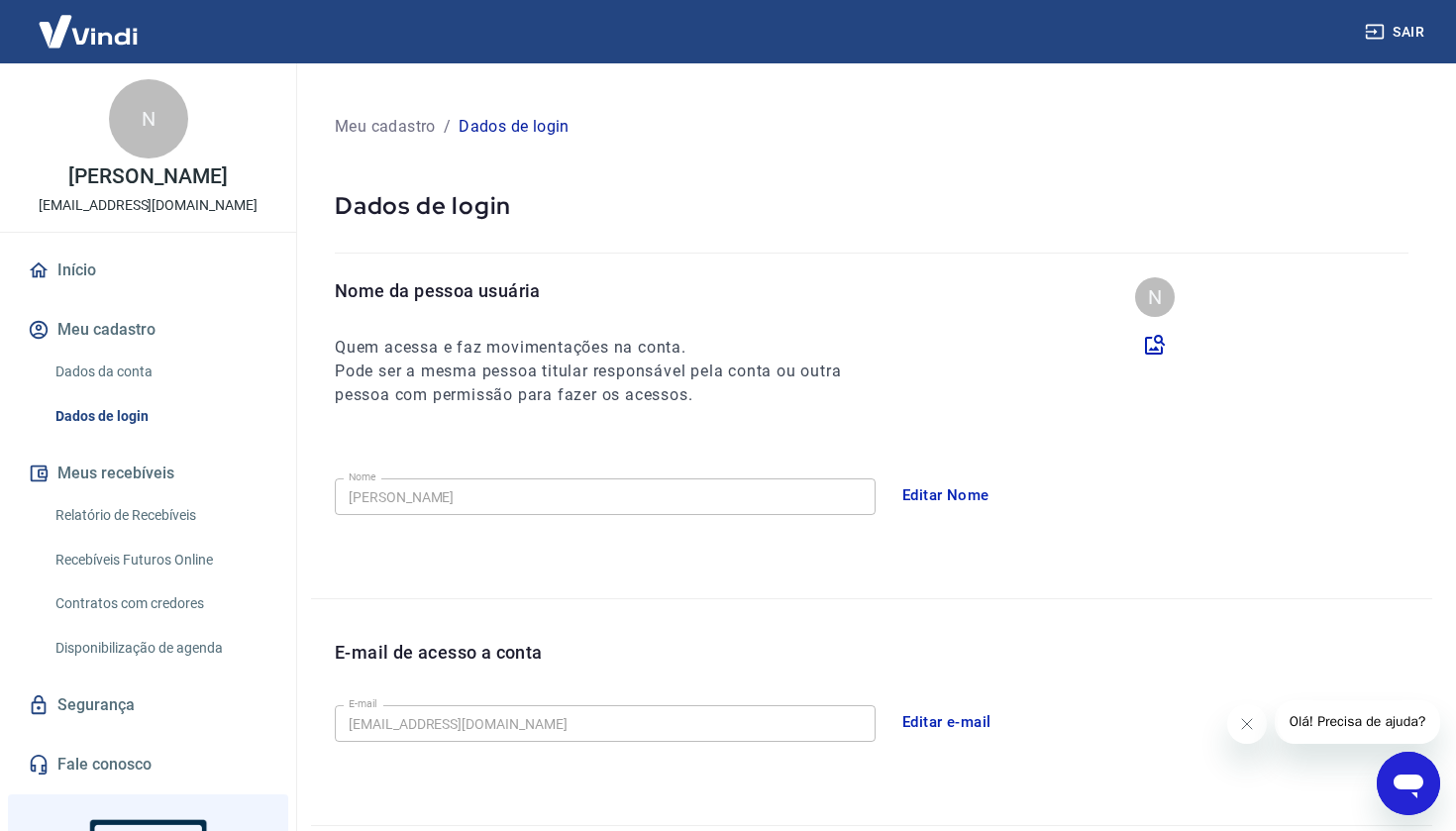 scroll, scrollTop: 0, scrollLeft: 0, axis: both 